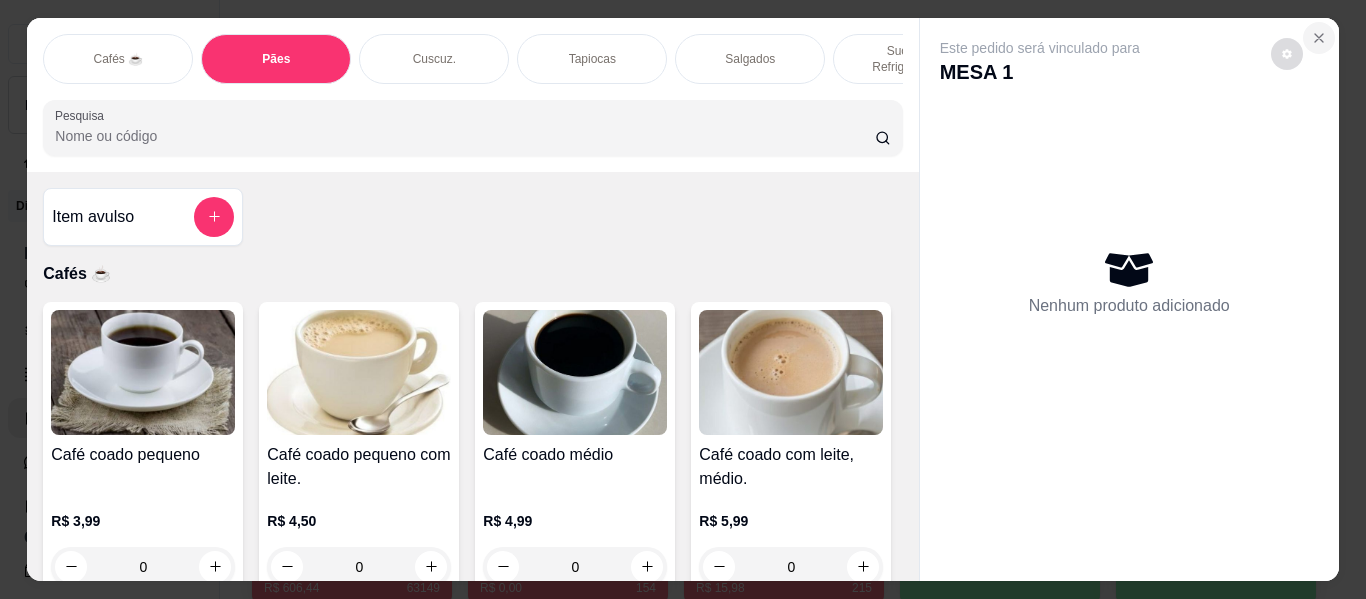 scroll, scrollTop: 0, scrollLeft: 0, axis: both 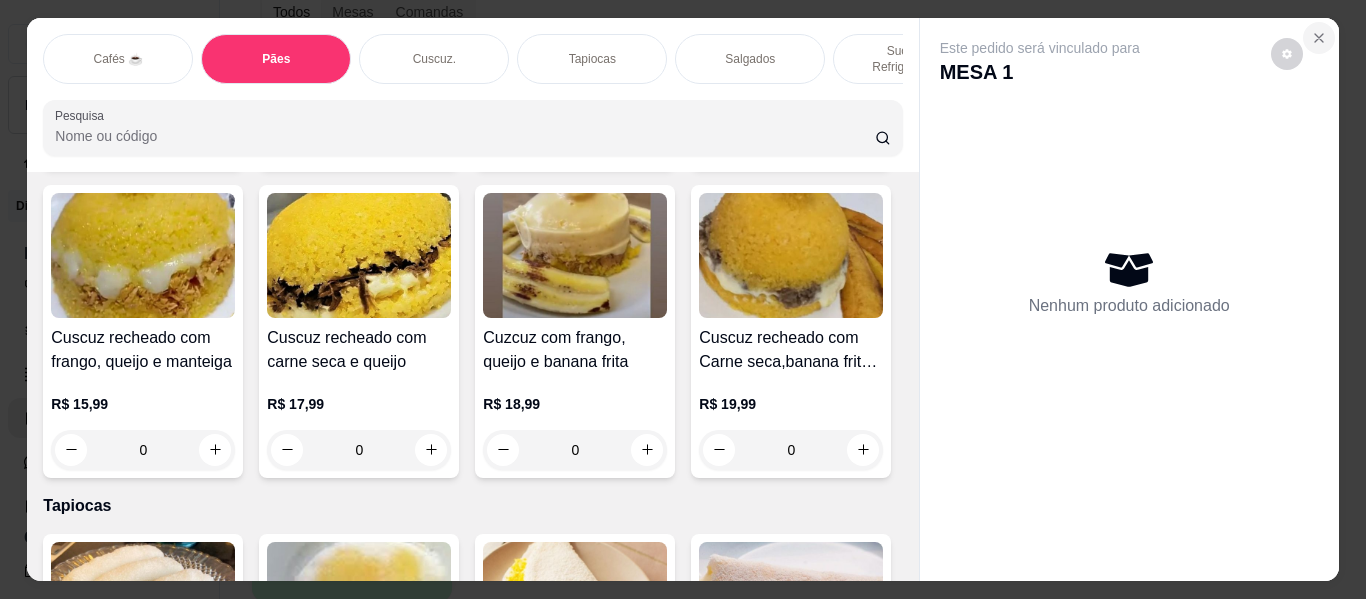 click 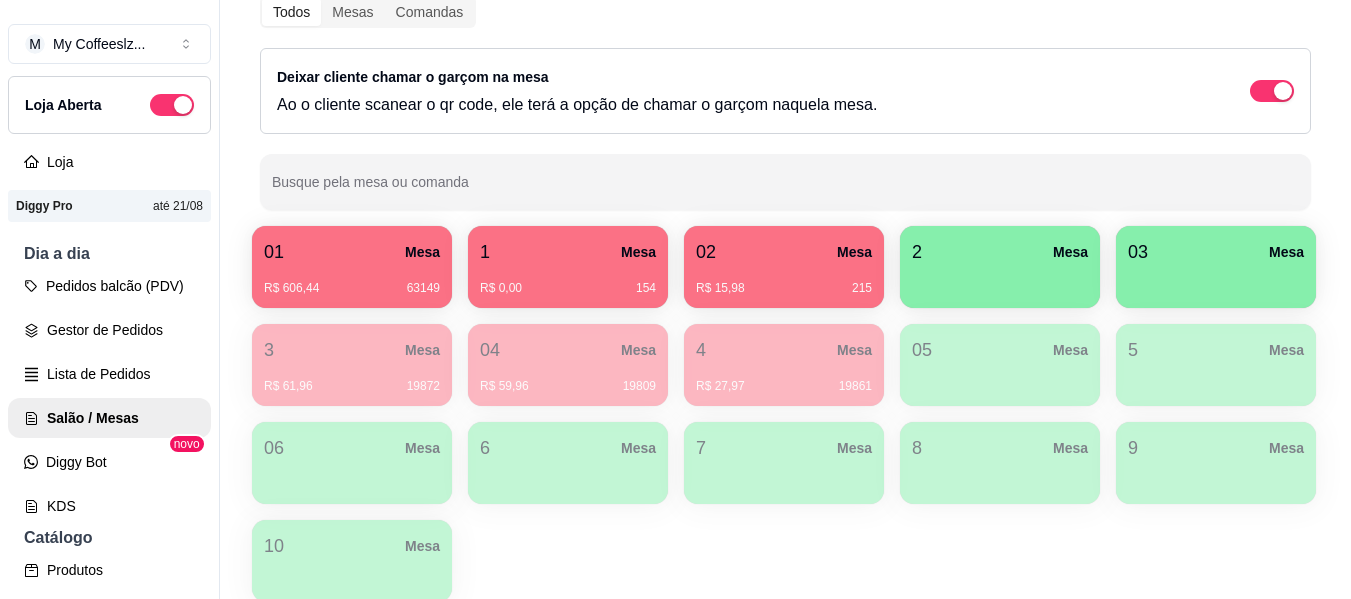click on "R$ 0,00 154" at bounding box center [568, 288] 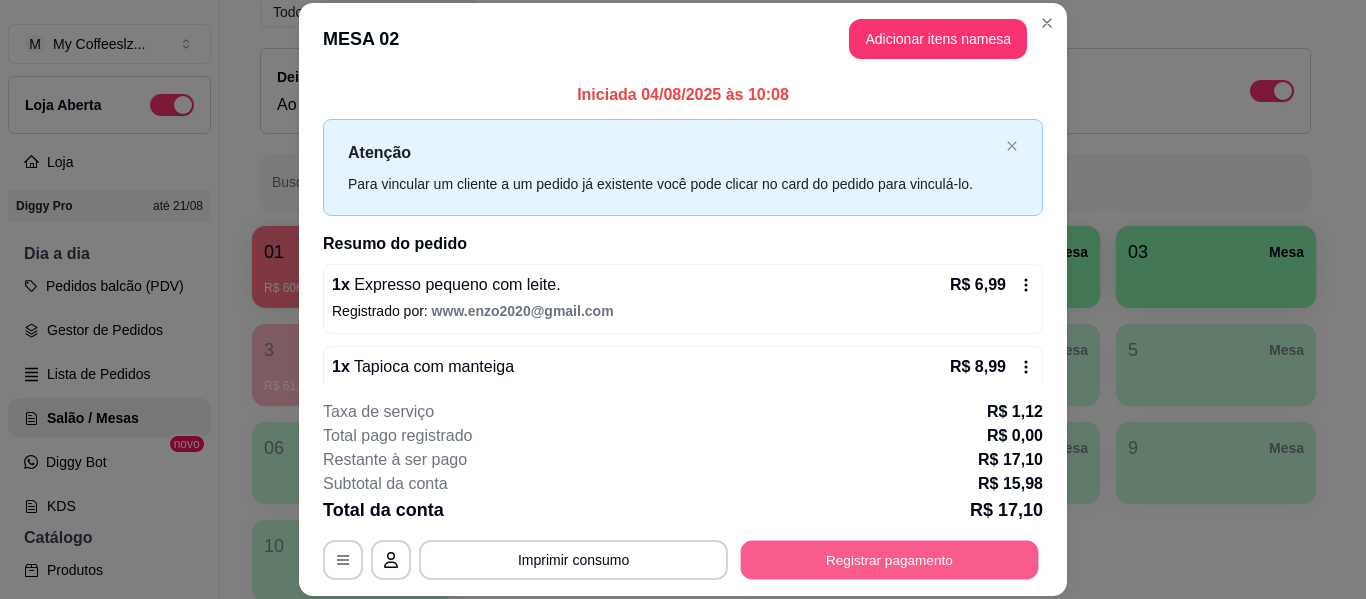 click on "Registrar pagamento" at bounding box center (890, 560) 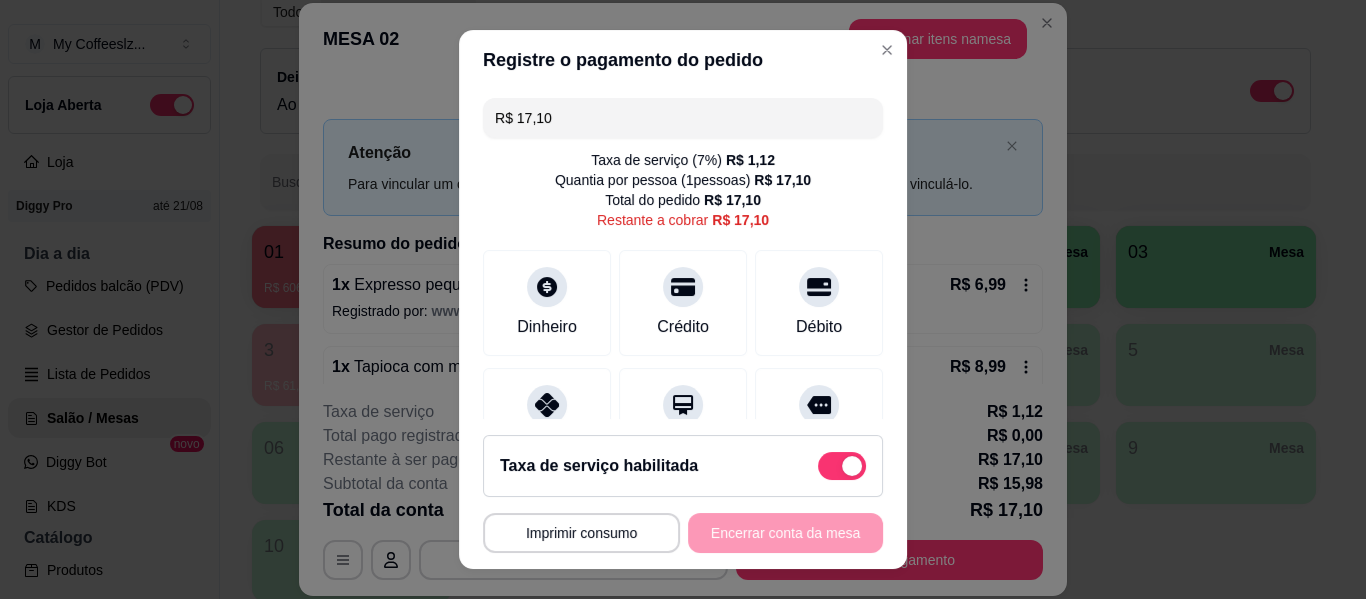 click on "Débito" at bounding box center [819, 327] 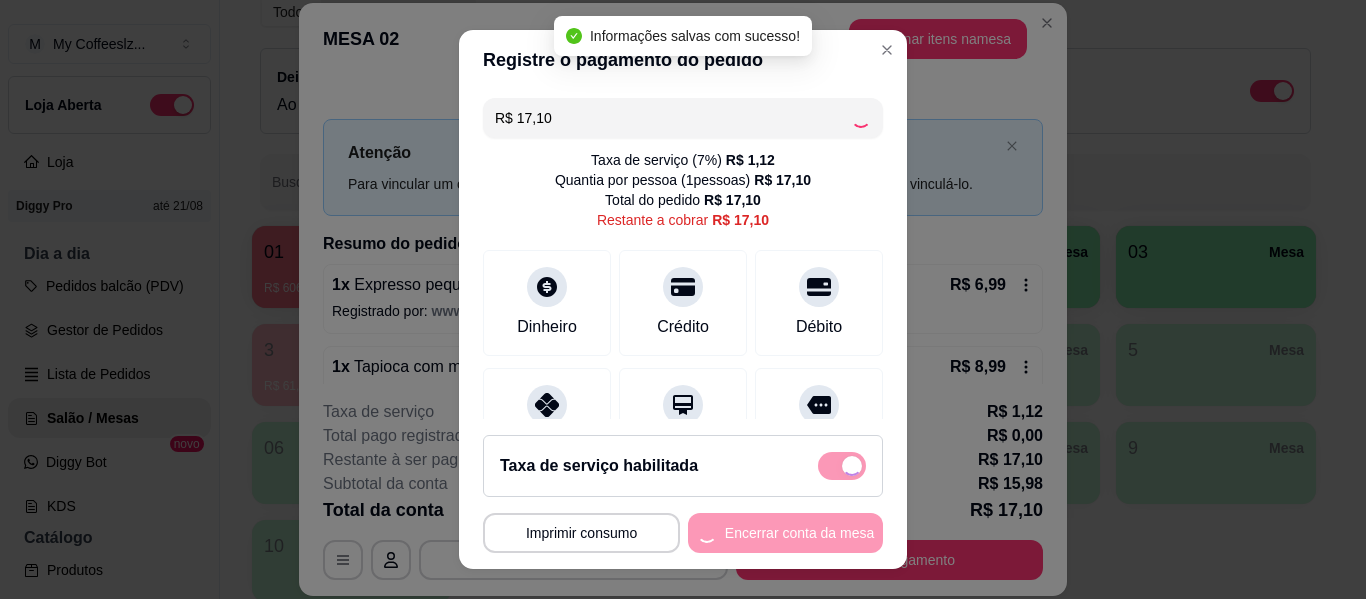 type on "R$ 0,00" 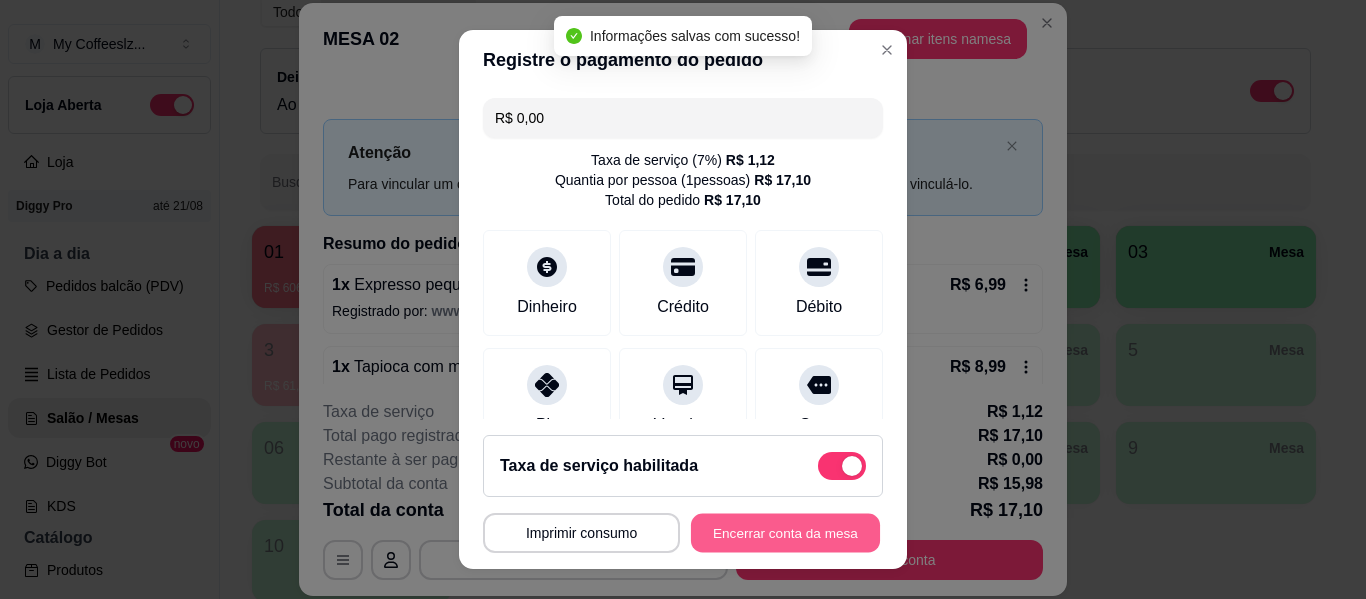 click on "Encerrar conta da mesa" at bounding box center (785, 533) 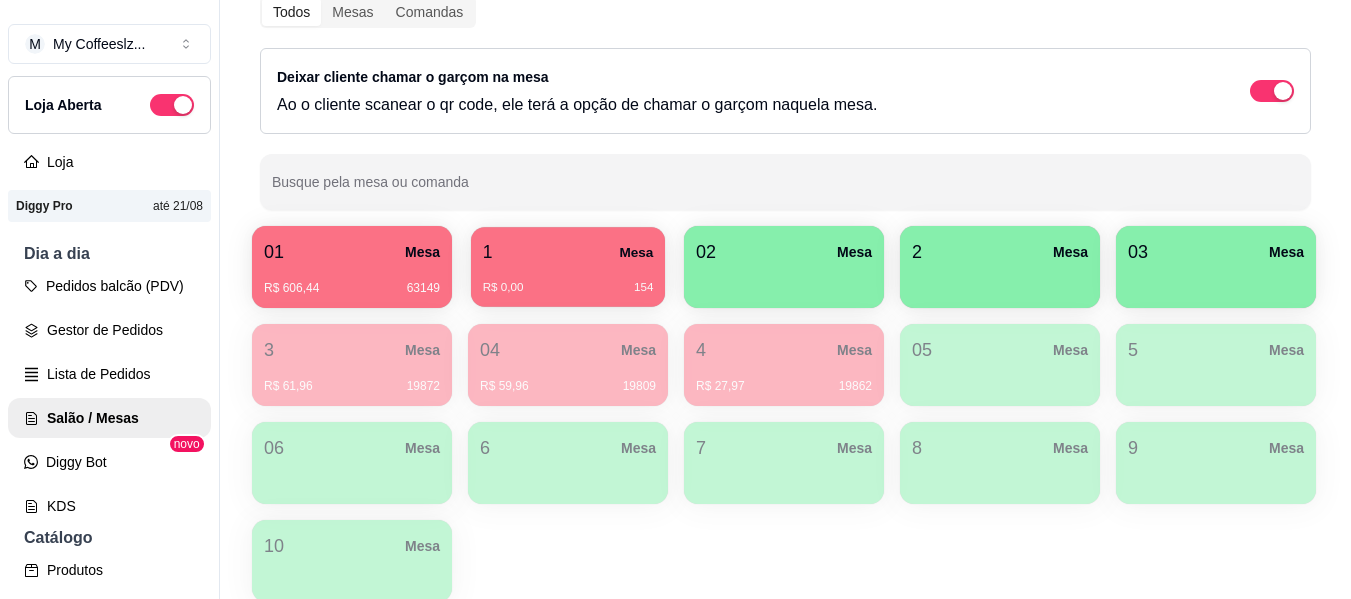 click on "1 Mesa" at bounding box center (568, 252) 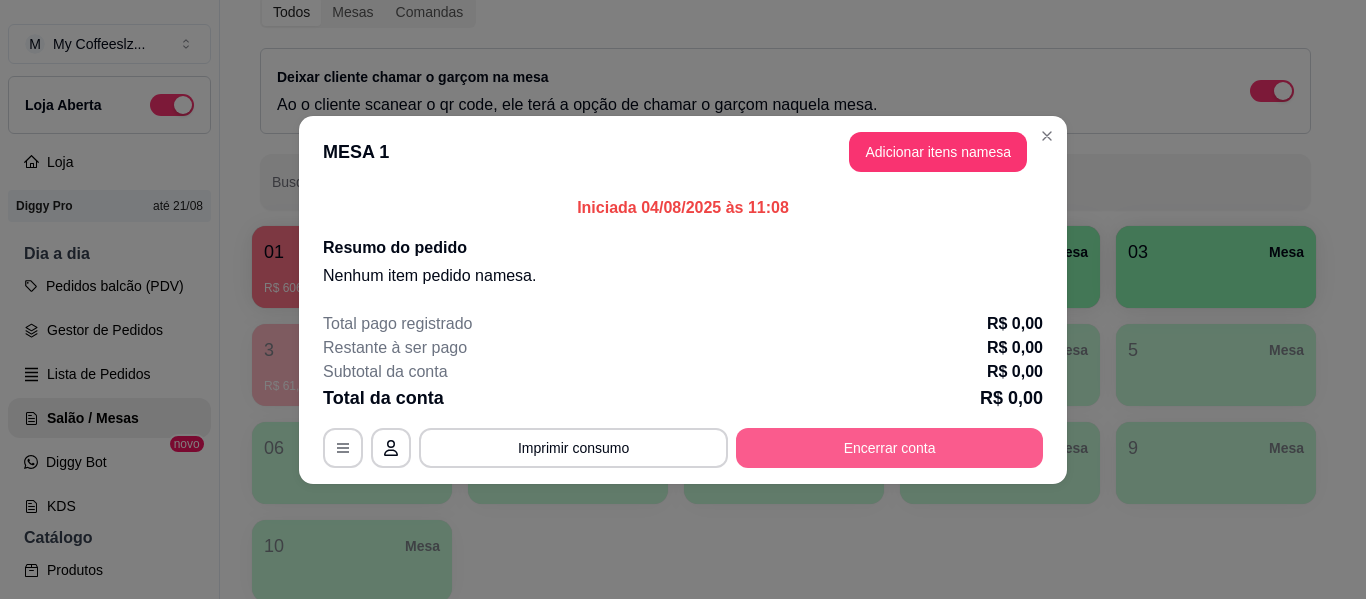 click on "Encerrar conta" at bounding box center [889, 448] 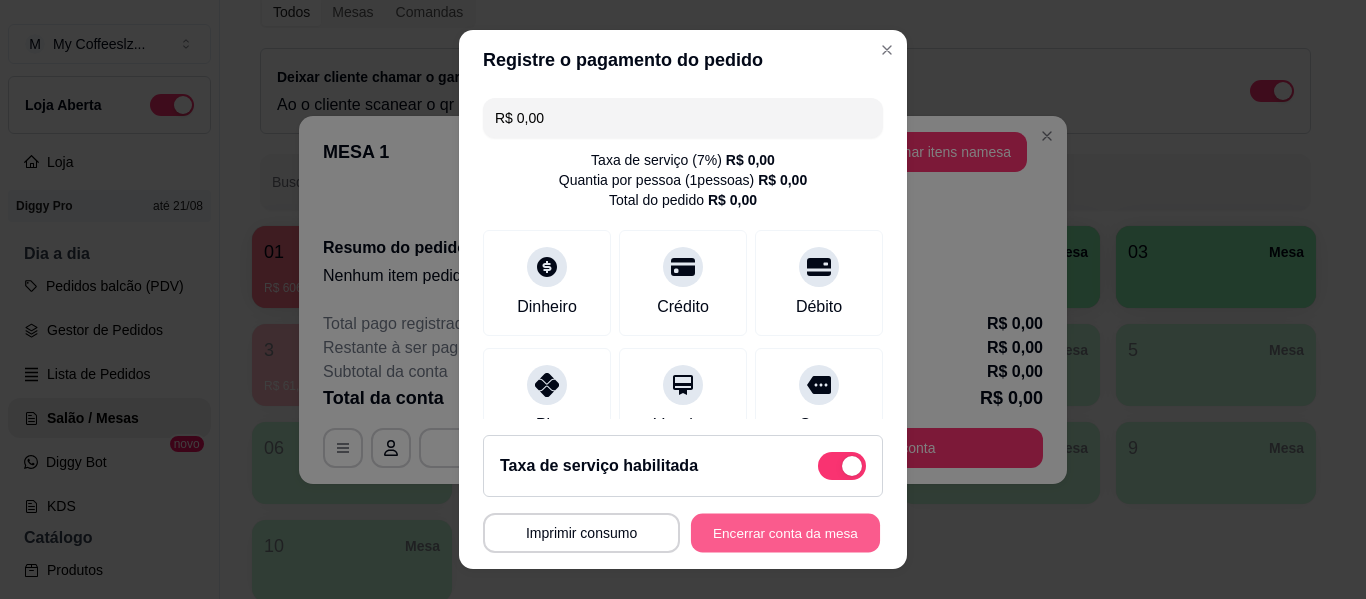 click on "Encerrar conta da mesa" at bounding box center [785, 533] 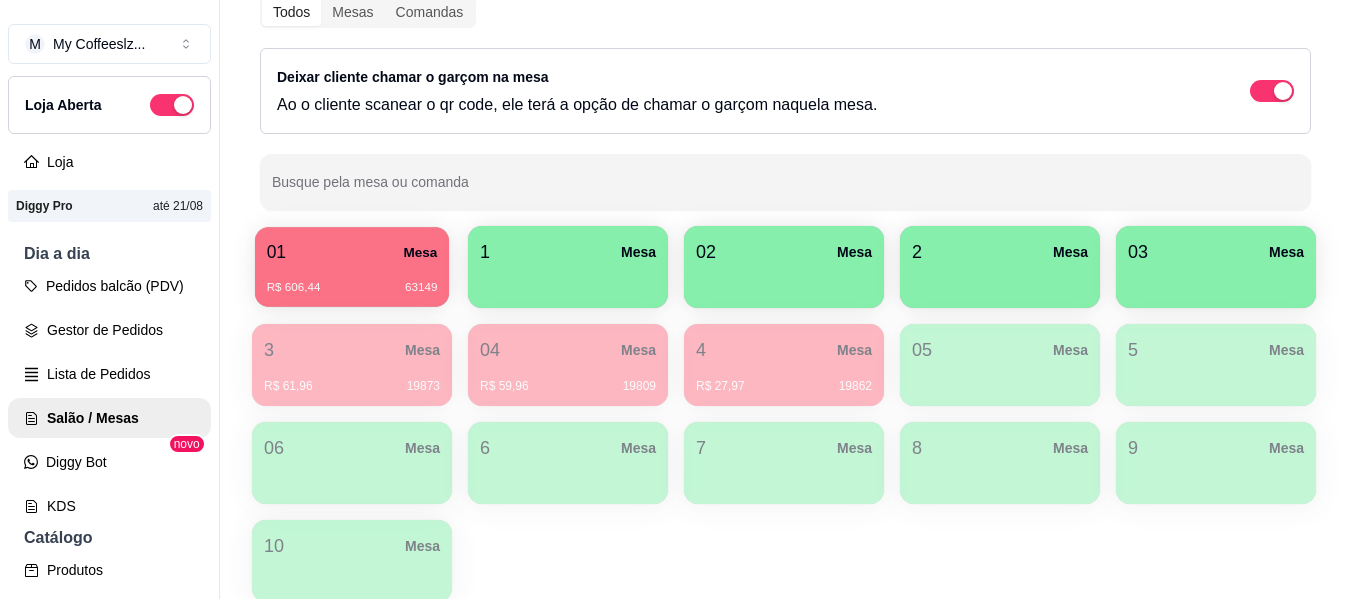 click on "R$ 606,44 63149" at bounding box center [352, 288] 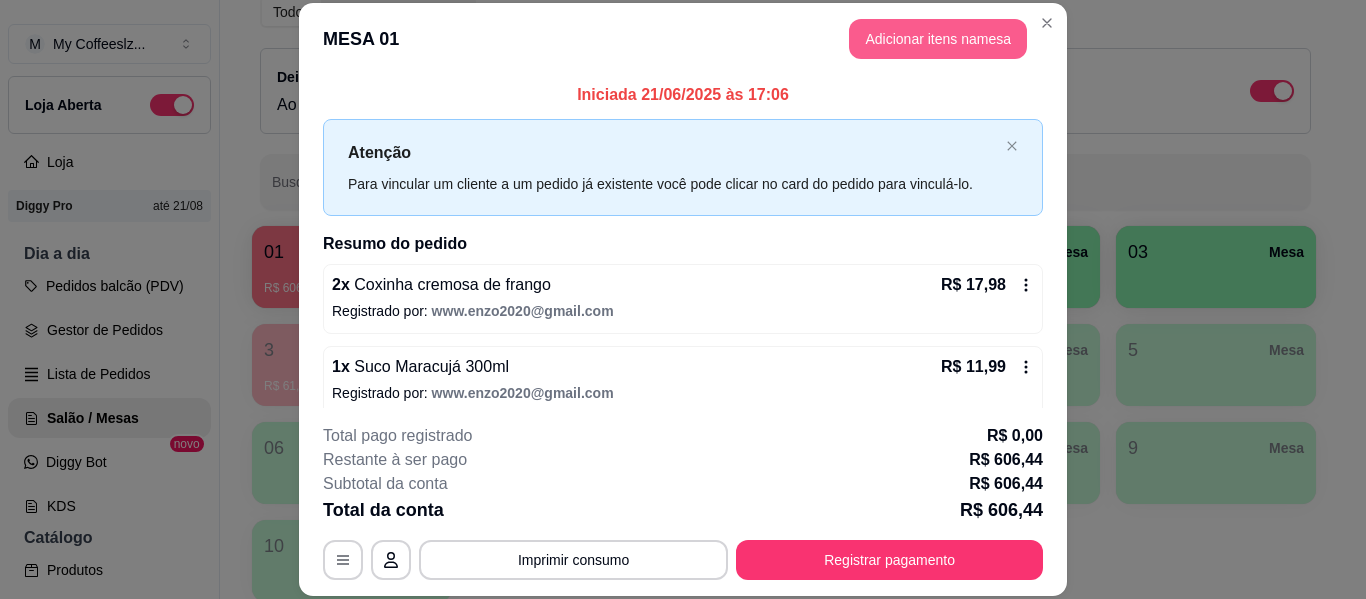 click on "Adicionar itens na  mesa" at bounding box center (938, 39) 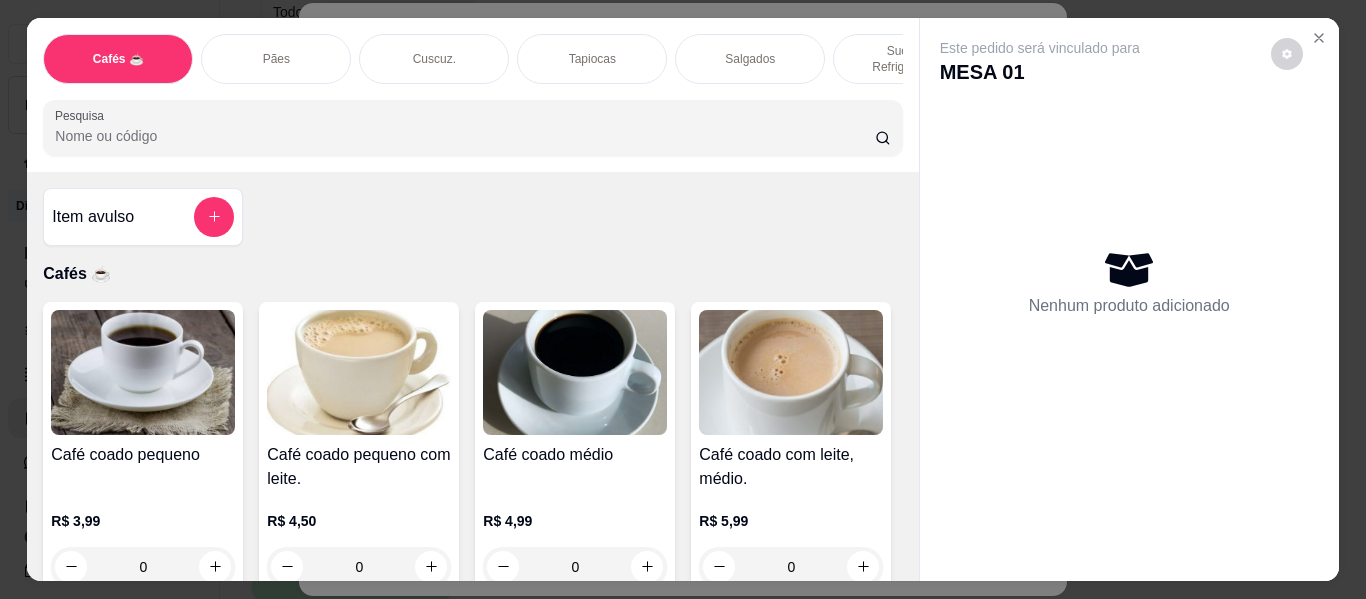 click on "Salgados" at bounding box center (750, 59) 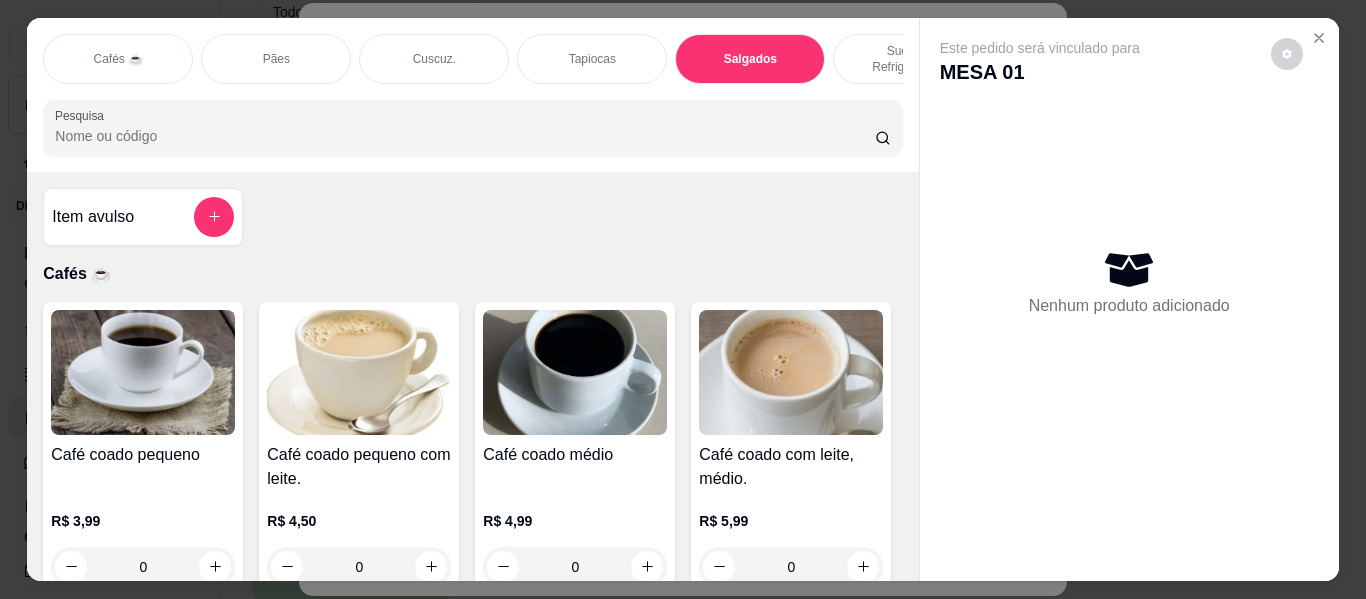 scroll, scrollTop: 8236, scrollLeft: 0, axis: vertical 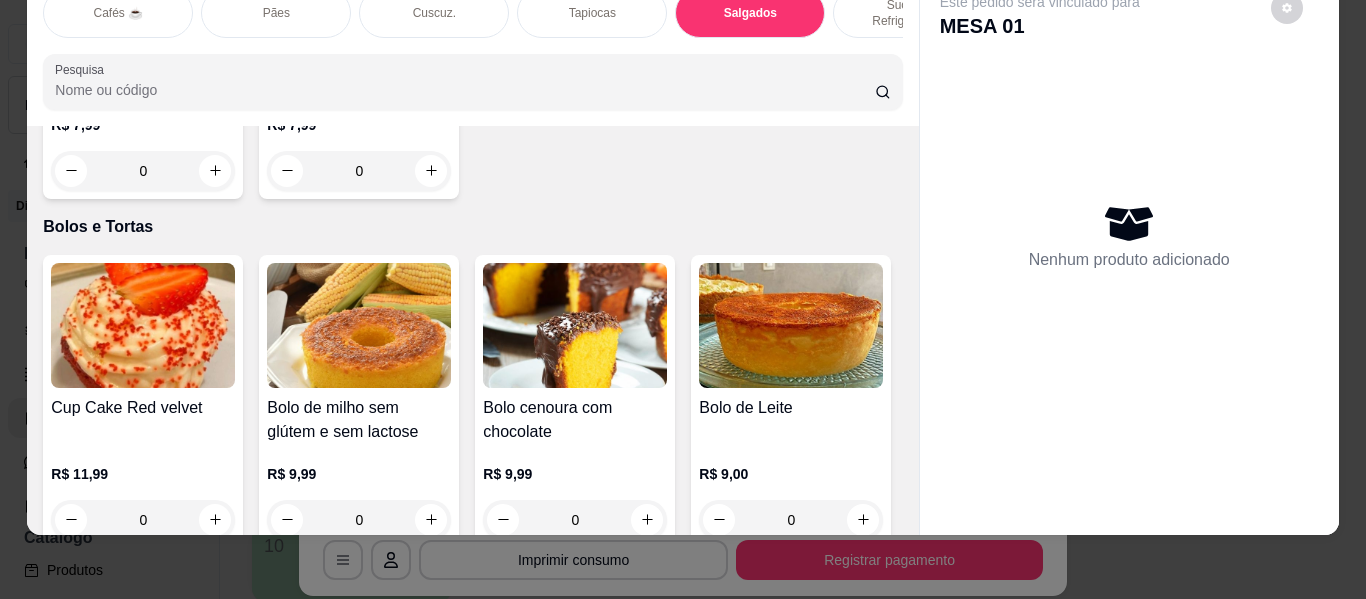 click 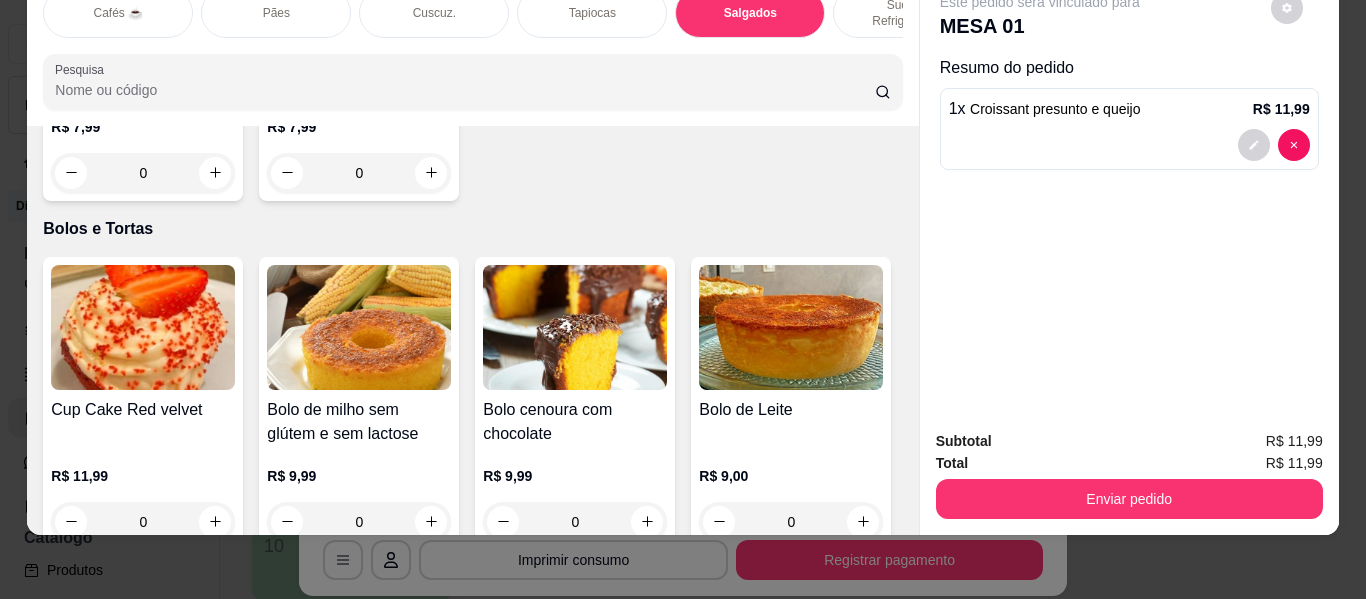 type on "1" 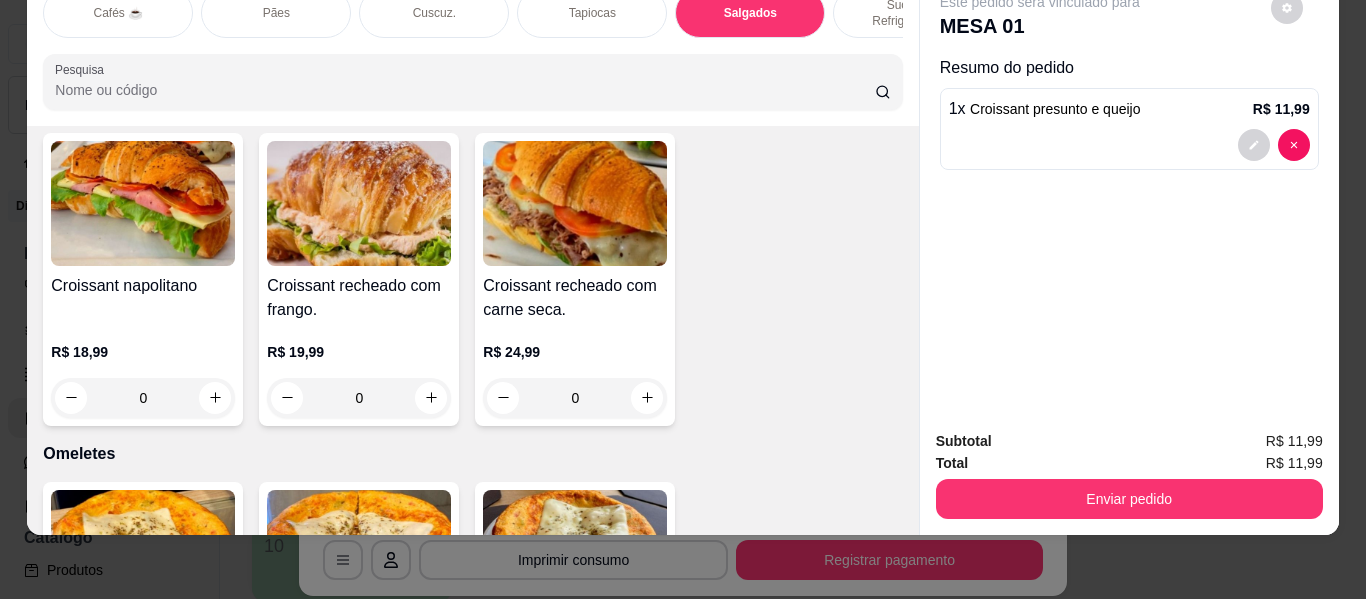 scroll, scrollTop: 10236, scrollLeft: 0, axis: vertical 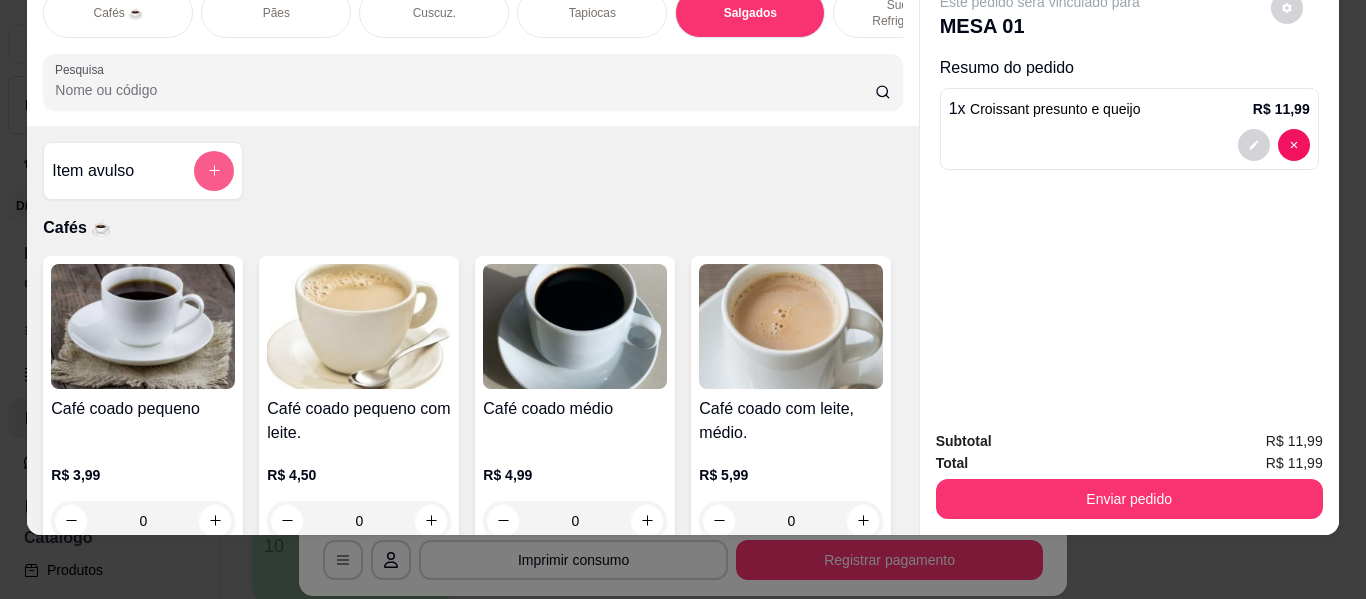 click 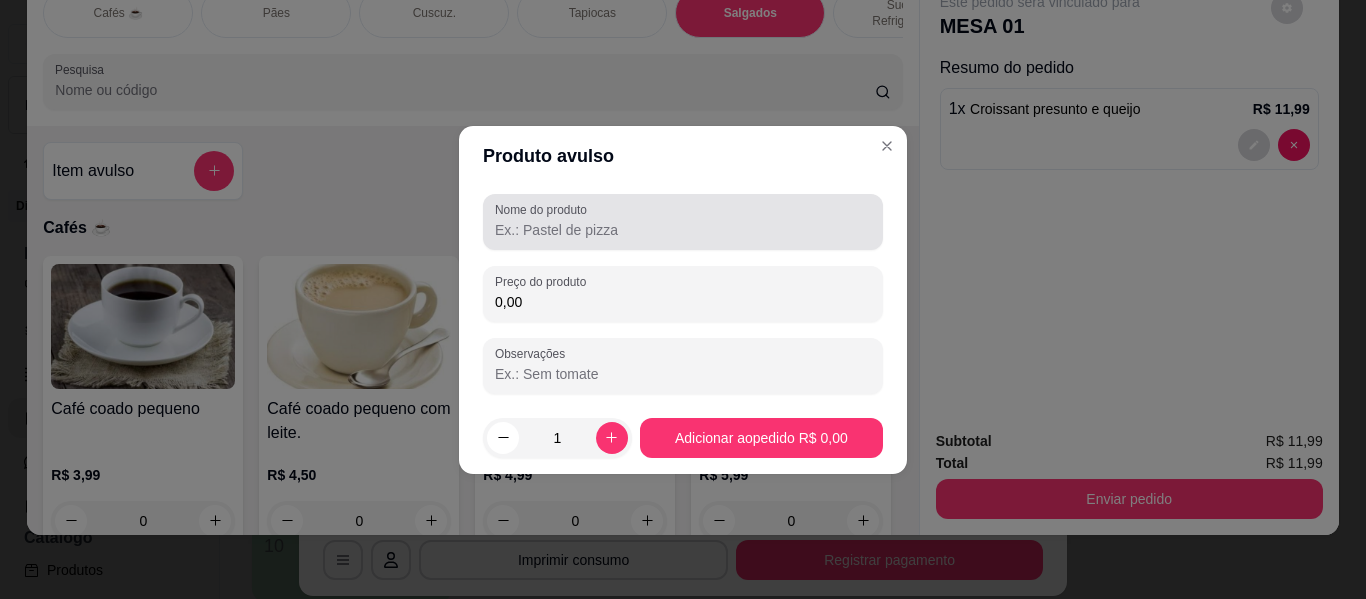 click on "Nome do produto" at bounding box center [683, 230] 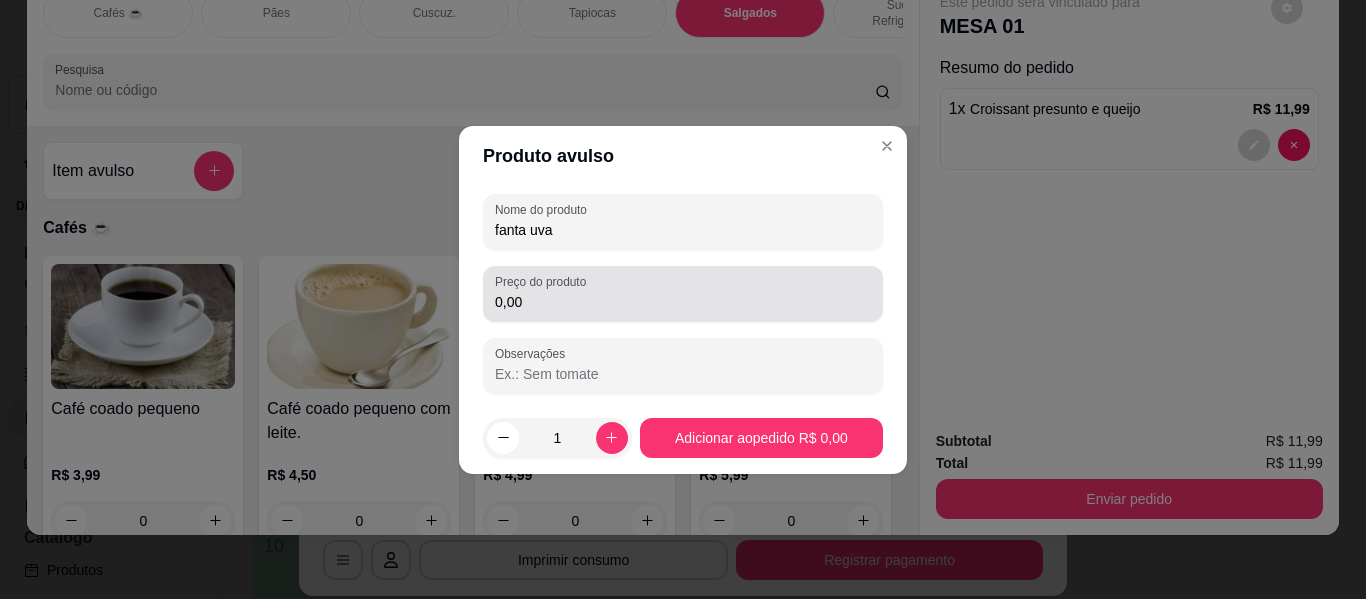 type on "fanta uva" 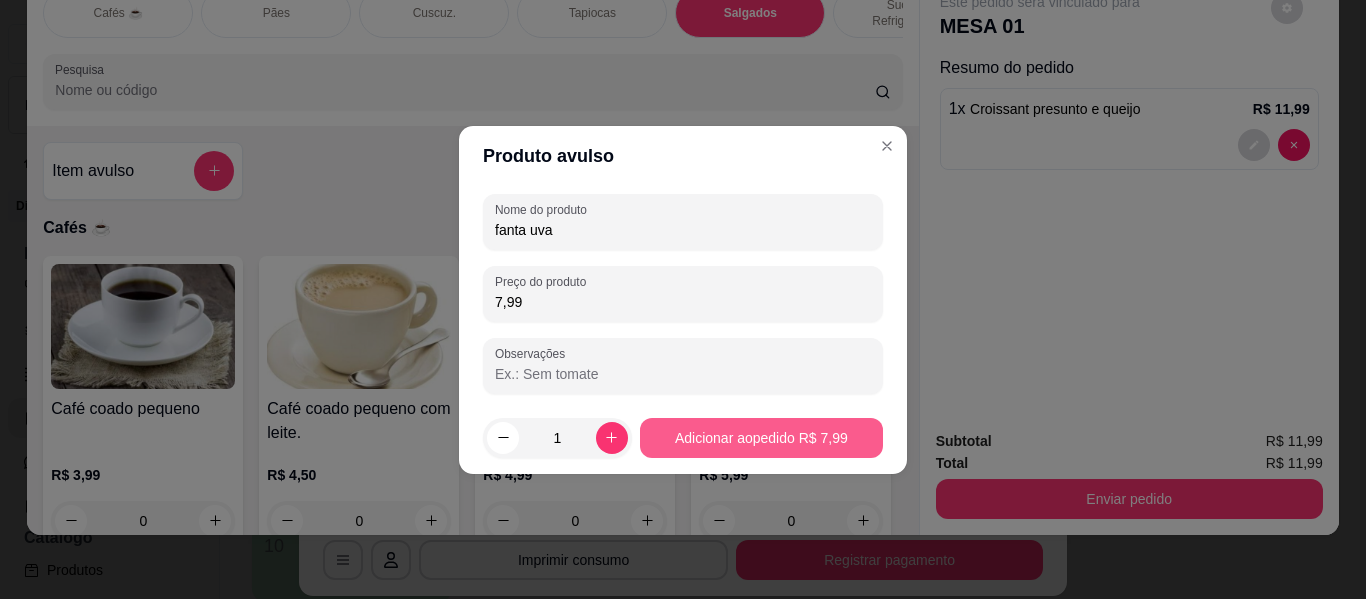 type on "7,99" 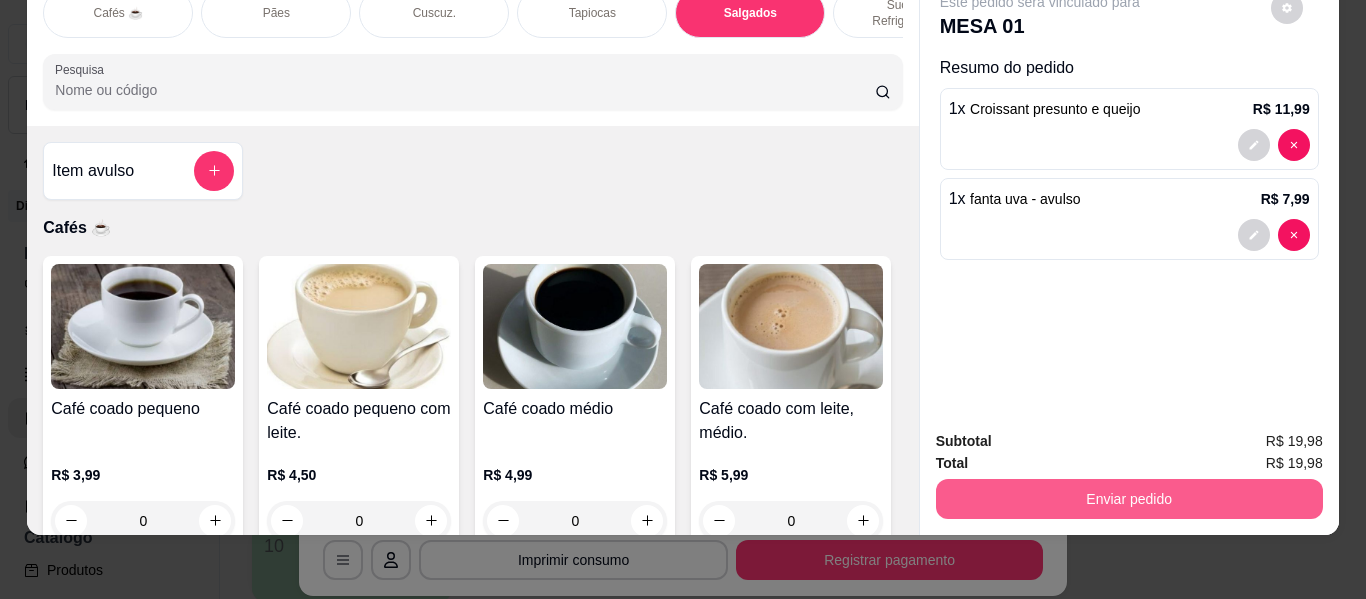 click on "Enviar pedido" at bounding box center [1129, 499] 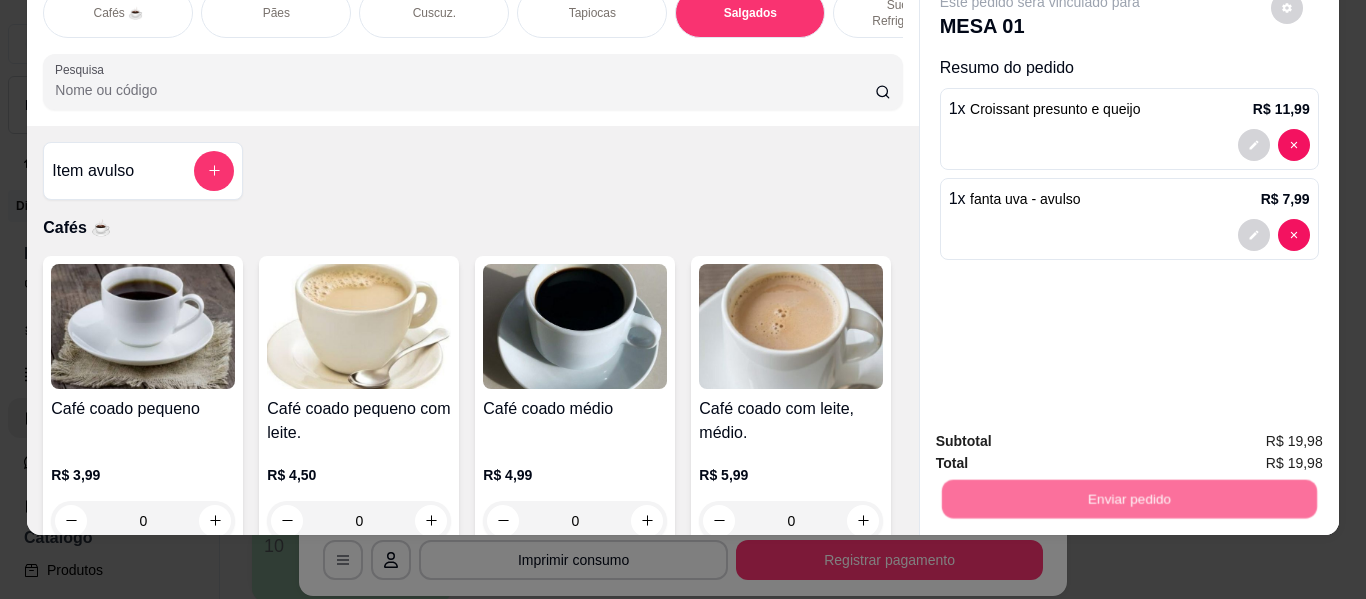 click on "Não registrar e enviar pedido" at bounding box center (1063, 434) 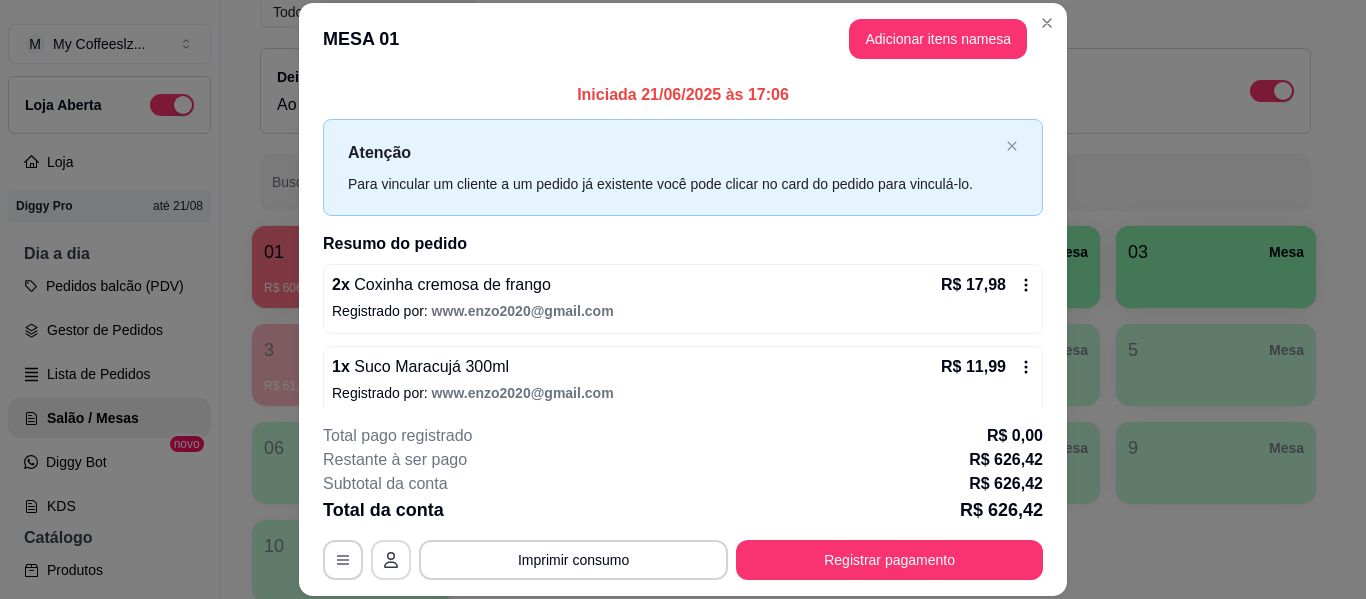click 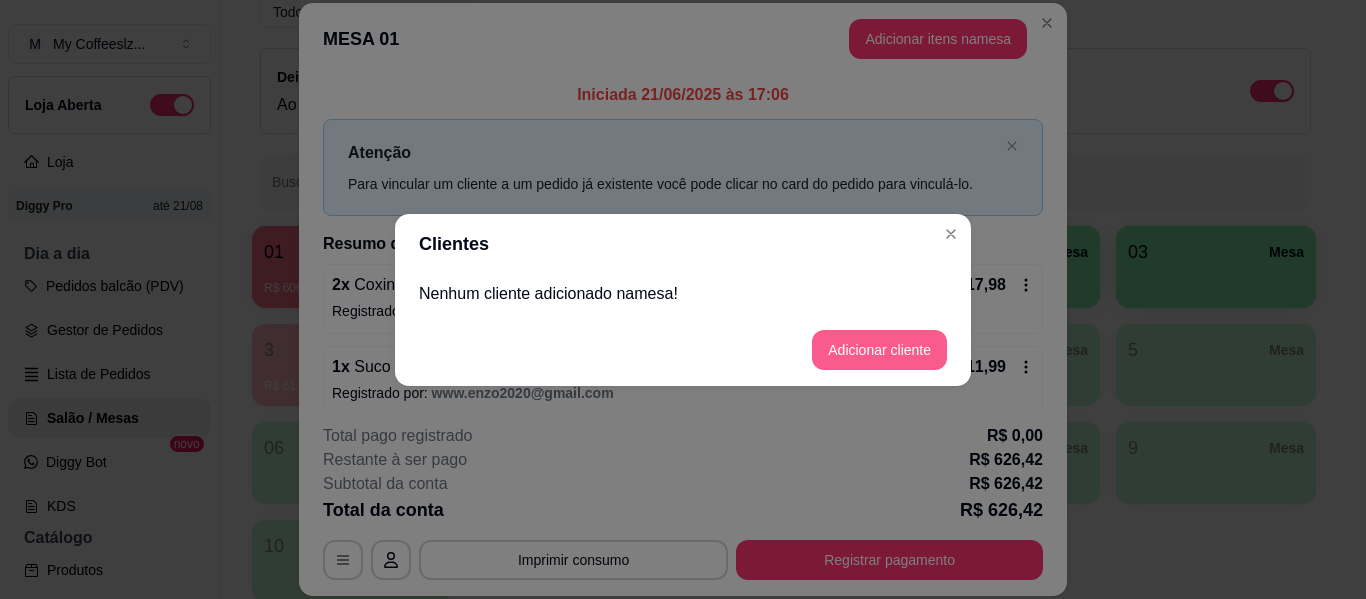 click on "Adicionar cliente" at bounding box center [879, 350] 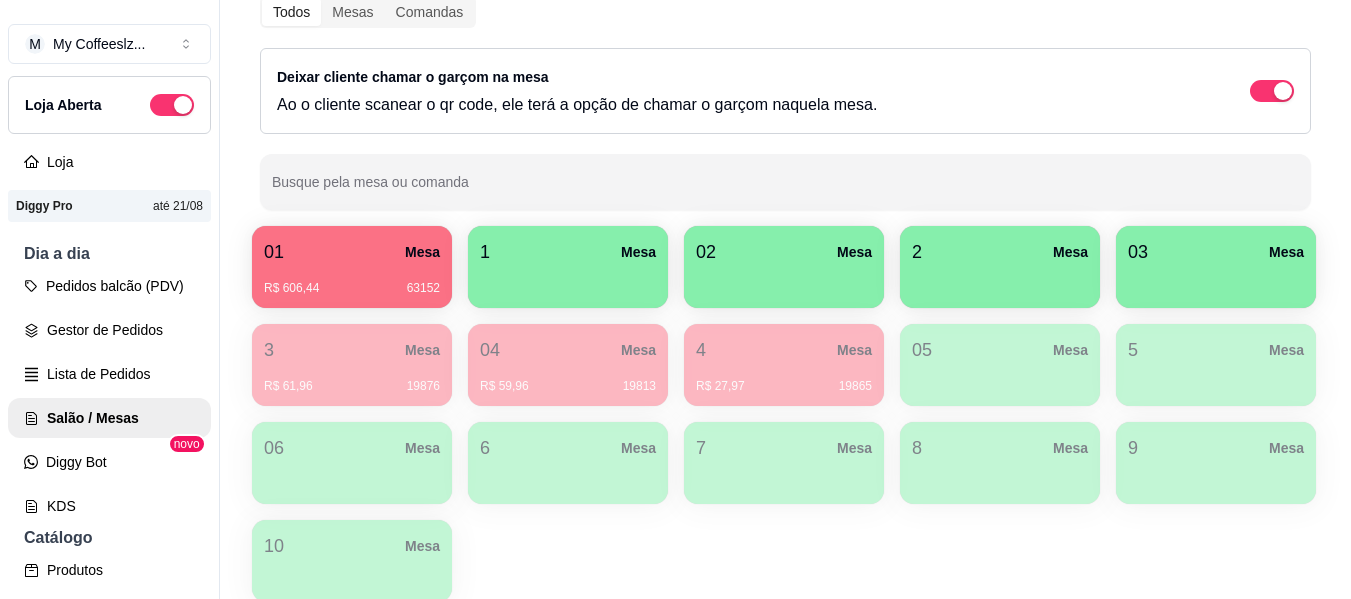 click on "01 Mesa" at bounding box center (352, 252) 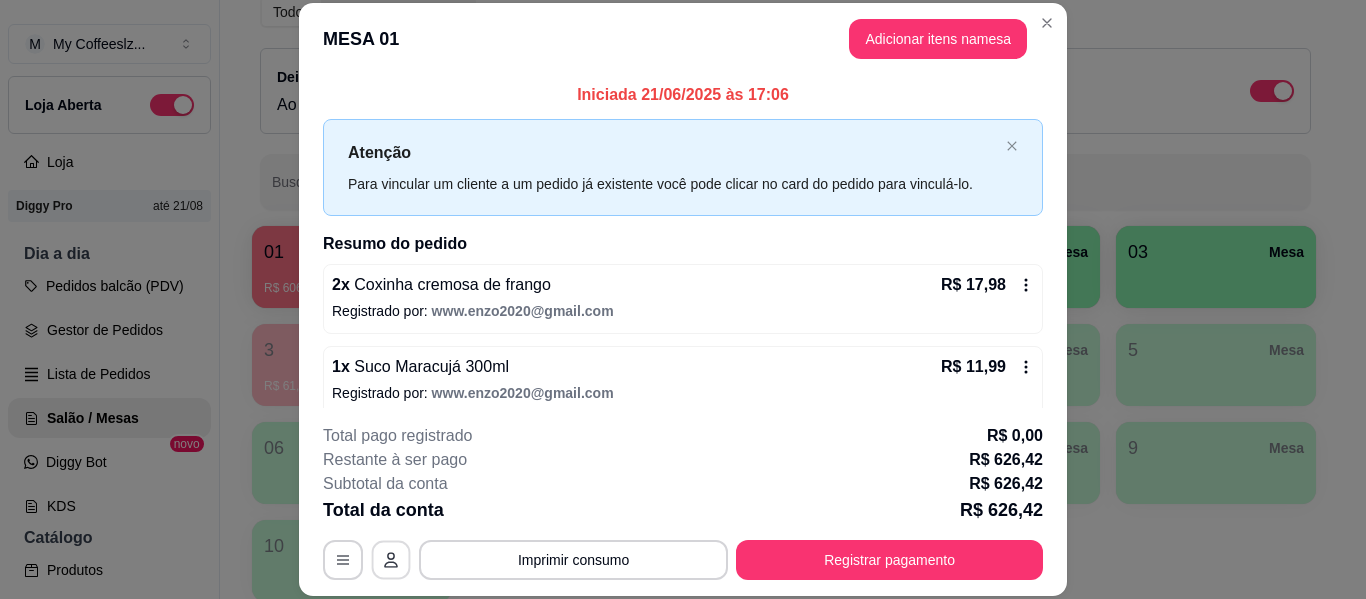 click 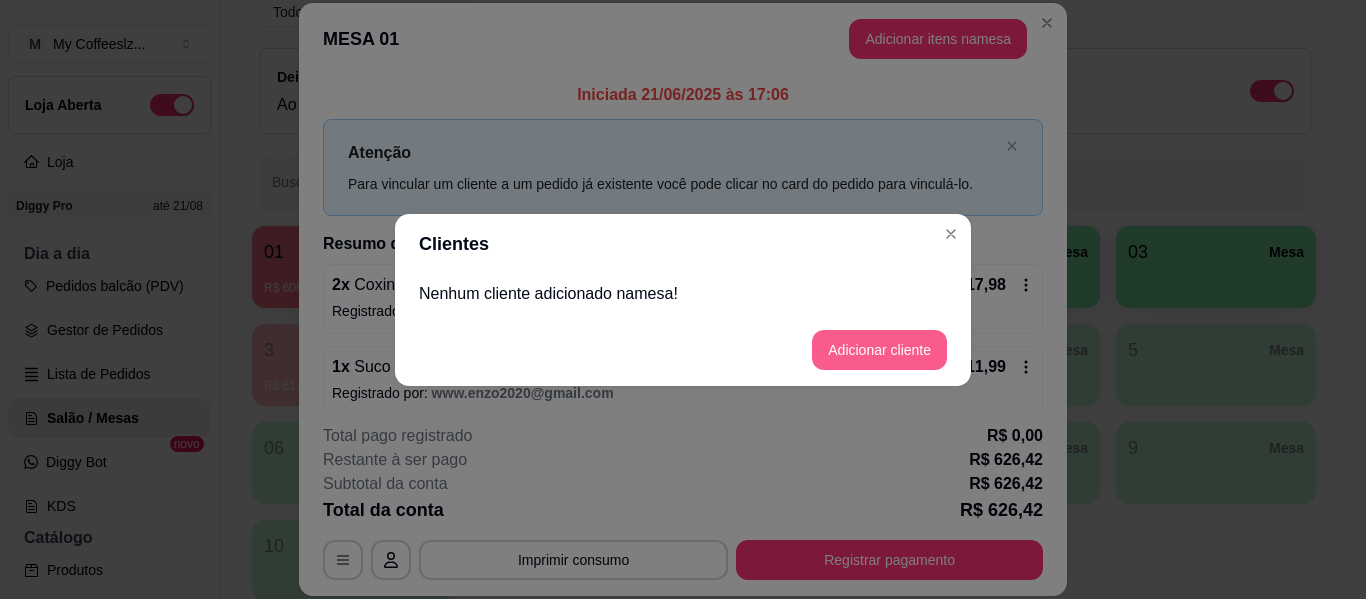 click on "Adicionar cliente" at bounding box center [879, 350] 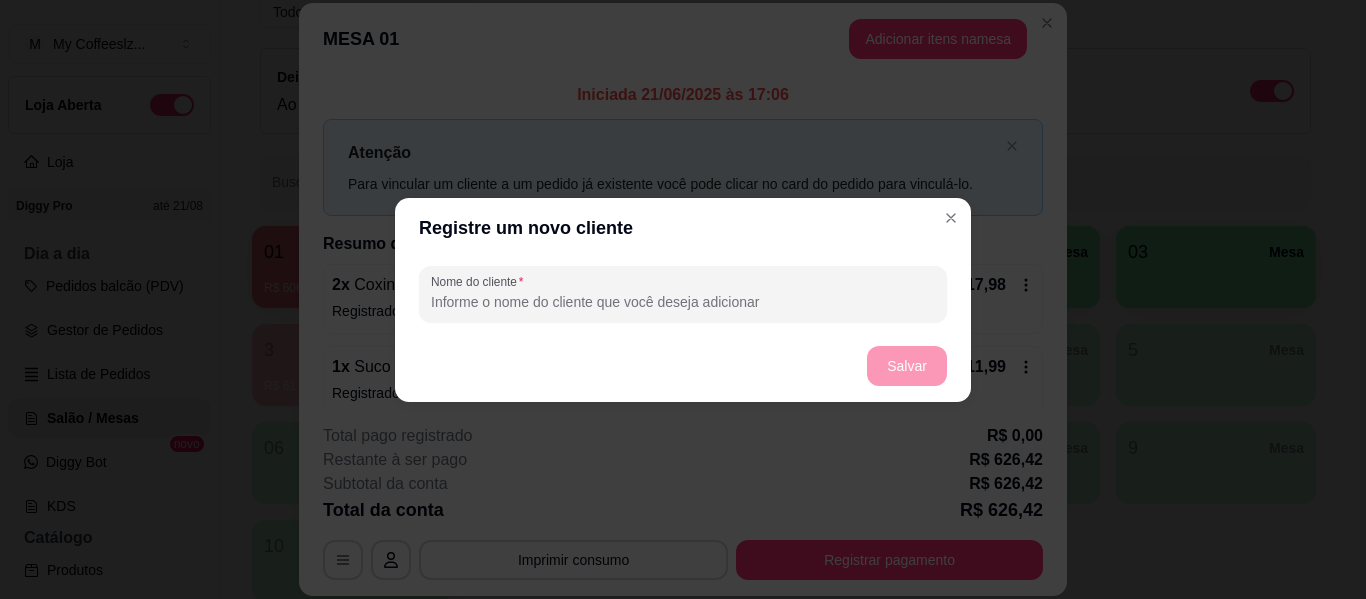 click on "Nome do cliente" at bounding box center [683, 302] 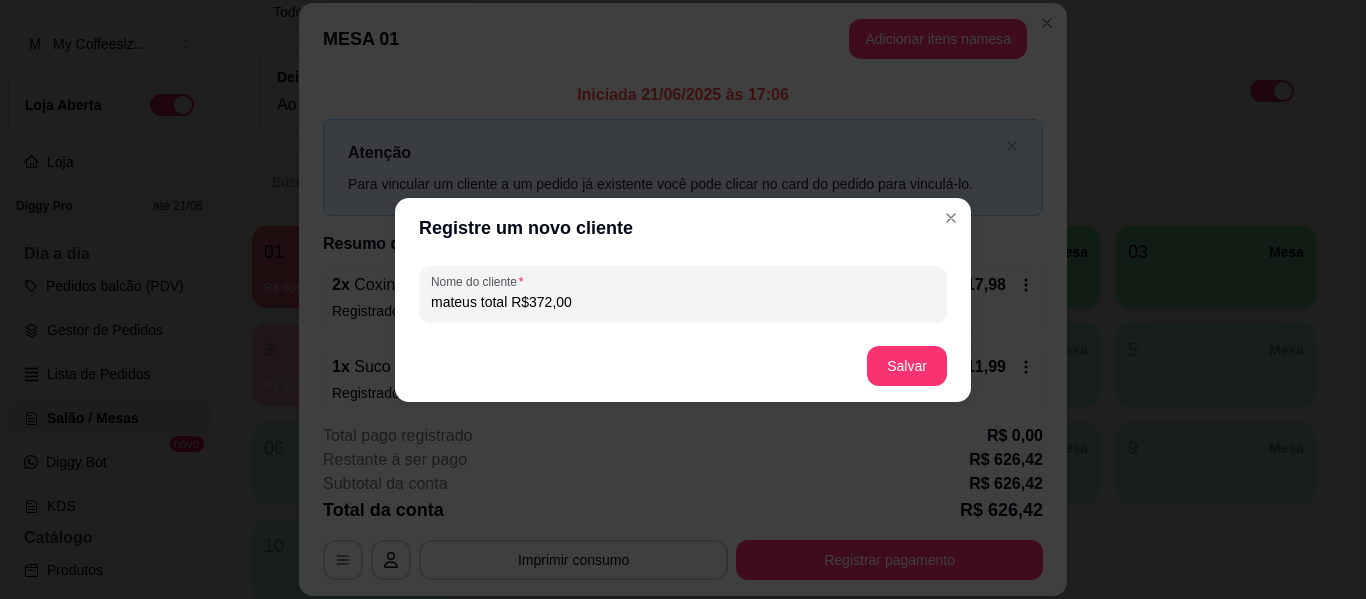click on "mateus total R$372,00" at bounding box center [683, 302] 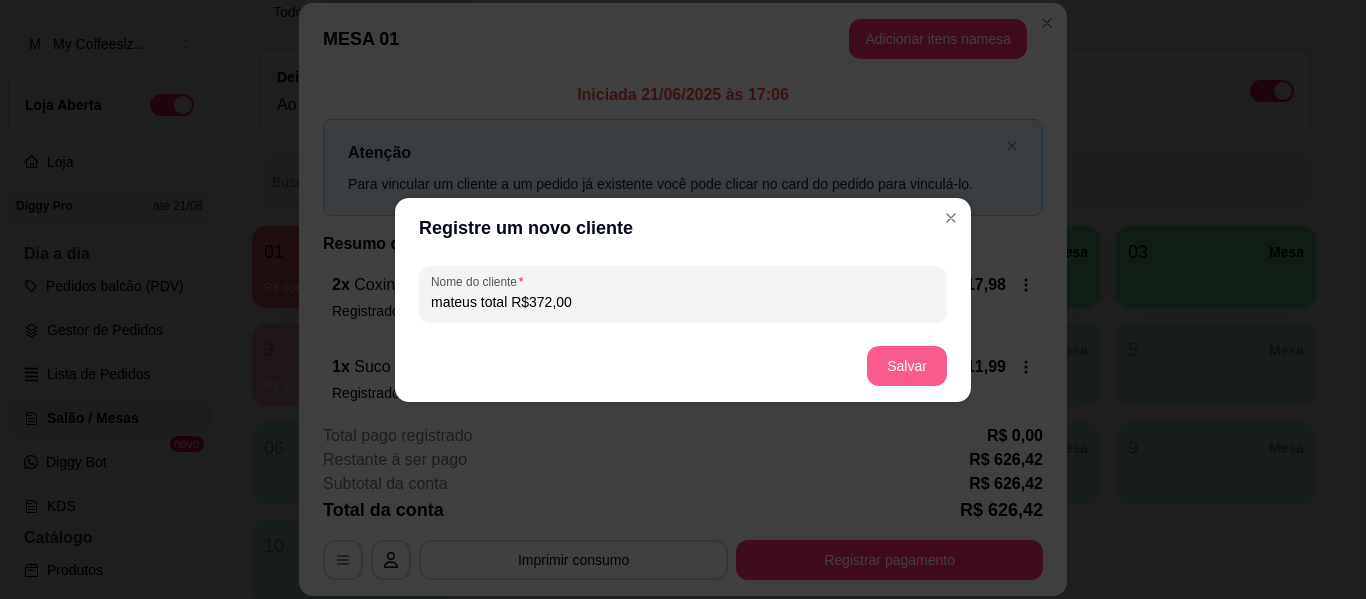 type on "mateus total R$372,00" 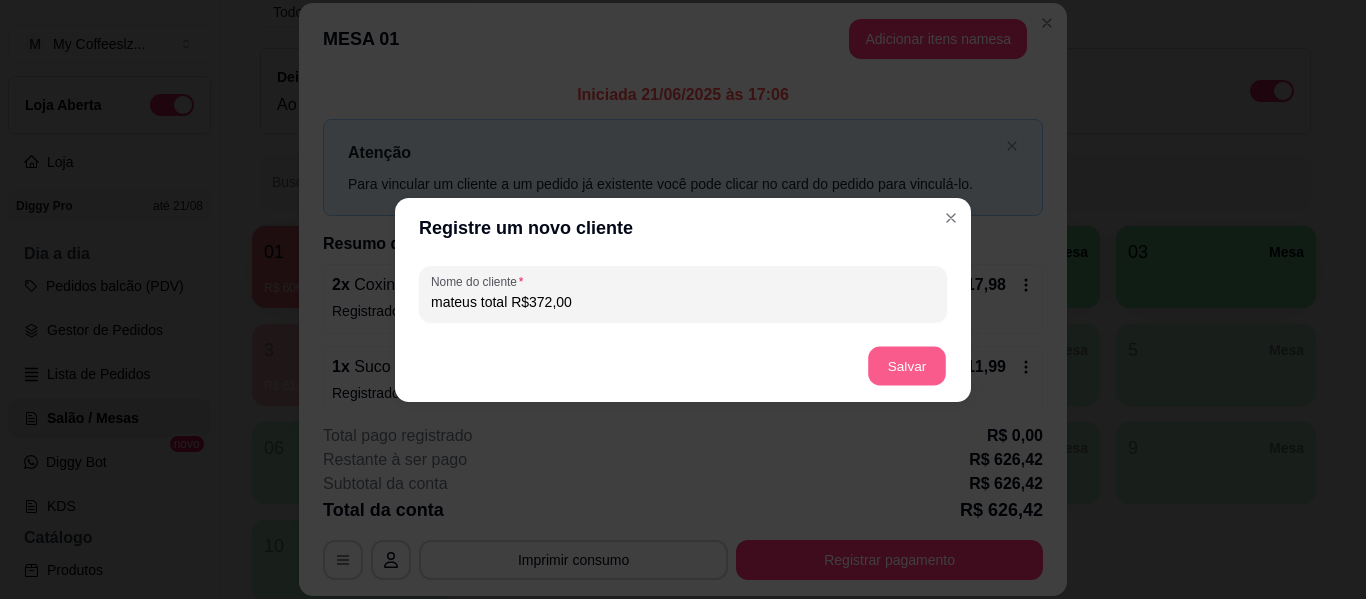 click on "Salvar" at bounding box center (907, 365) 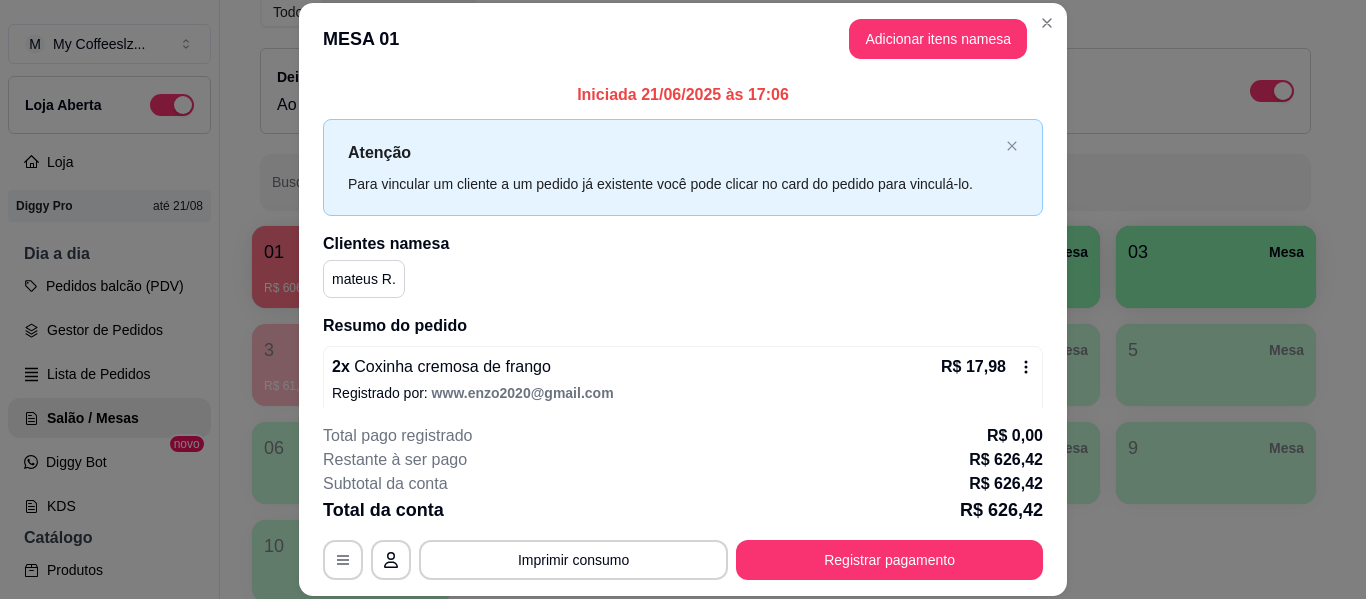 click on "mateus R." at bounding box center (364, 279) 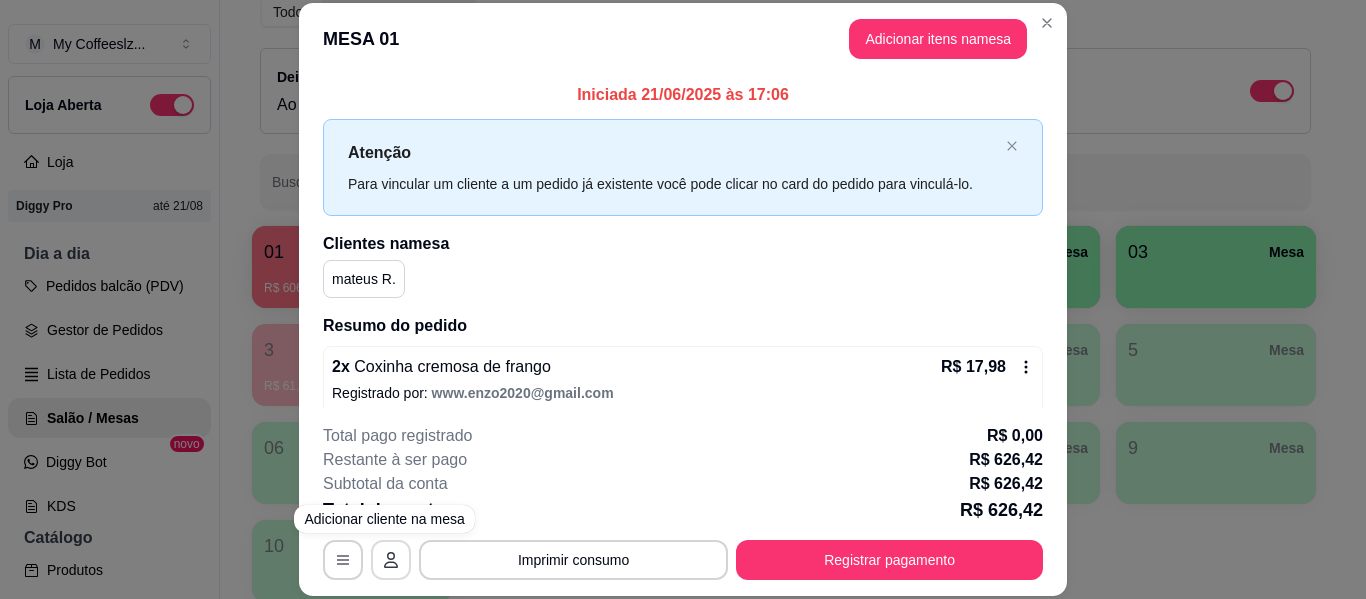 click at bounding box center [391, 560] 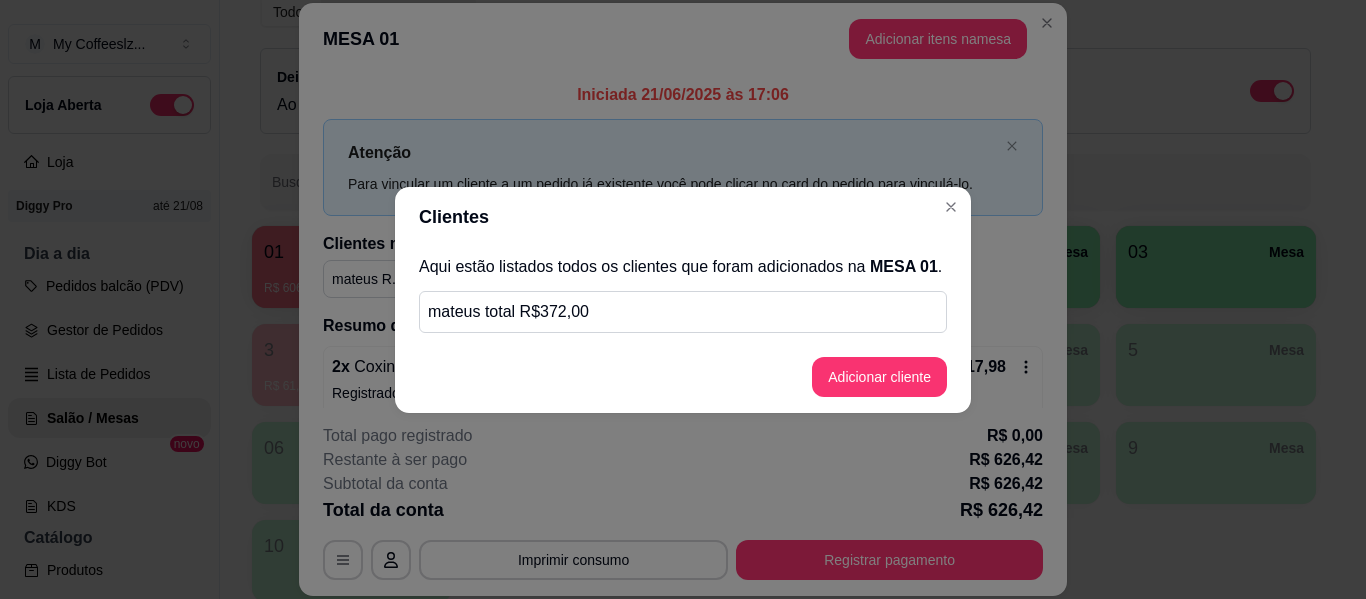 click on "mateus total R$372,00" at bounding box center (683, 312) 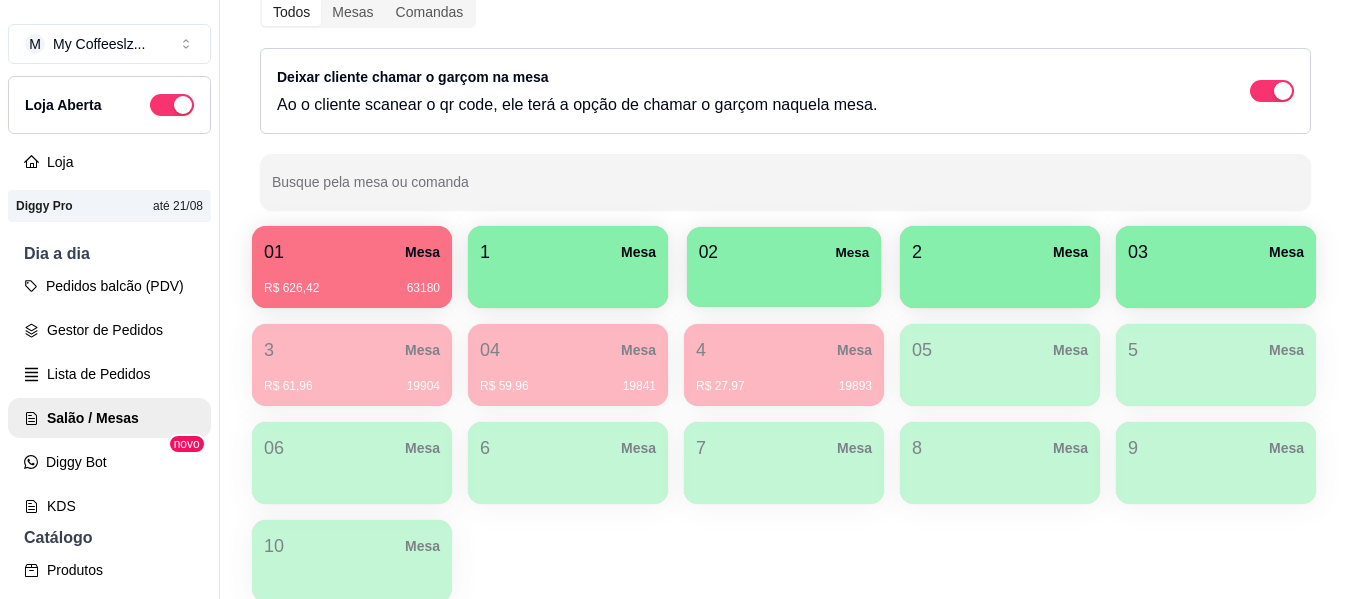 click at bounding box center [784, 280] 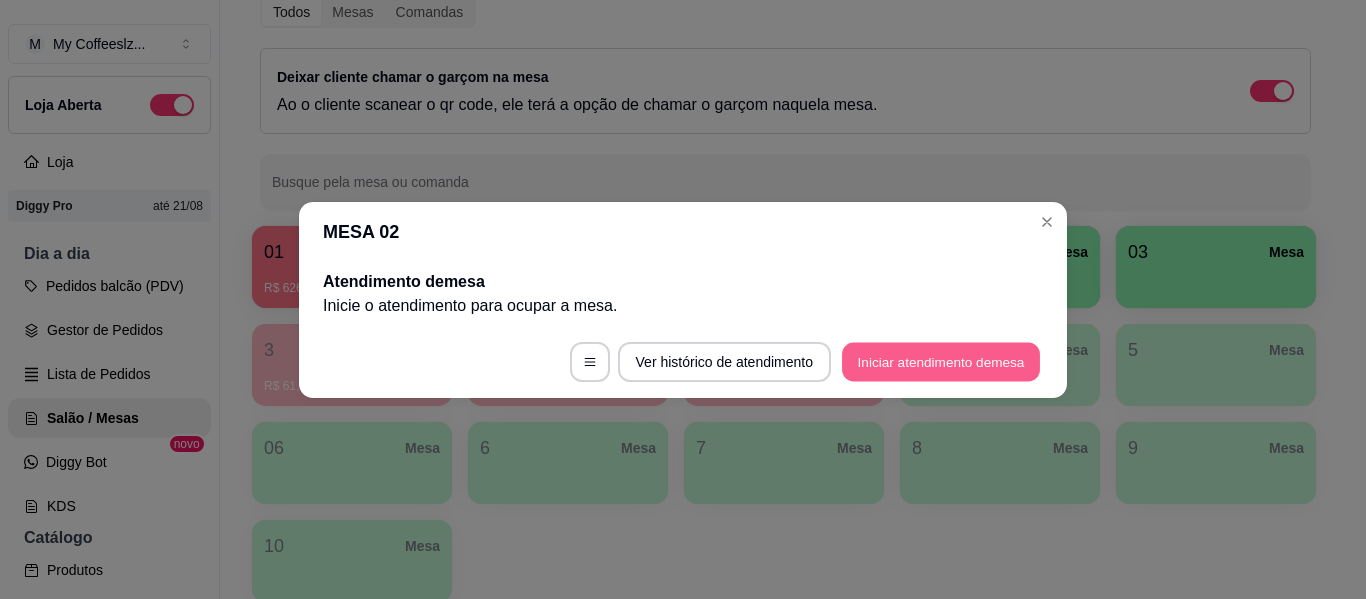 click on "Iniciar atendimento de  mesa" at bounding box center [941, 361] 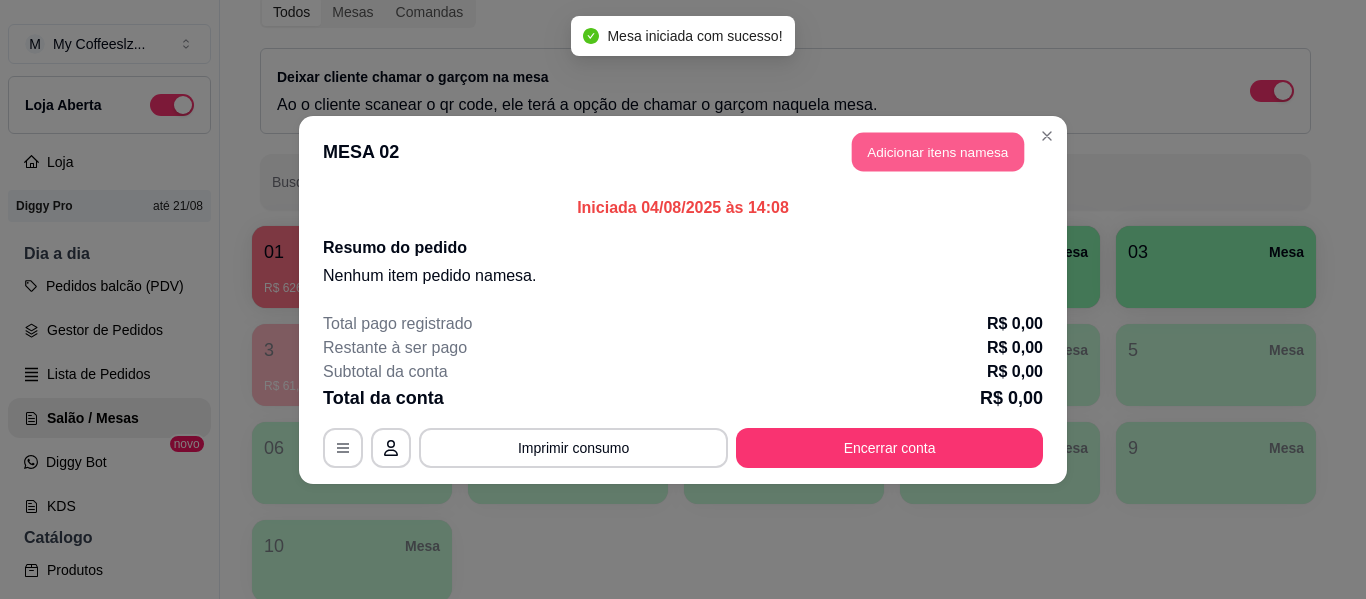 click on "Adicionar itens na  mesa" at bounding box center [938, 151] 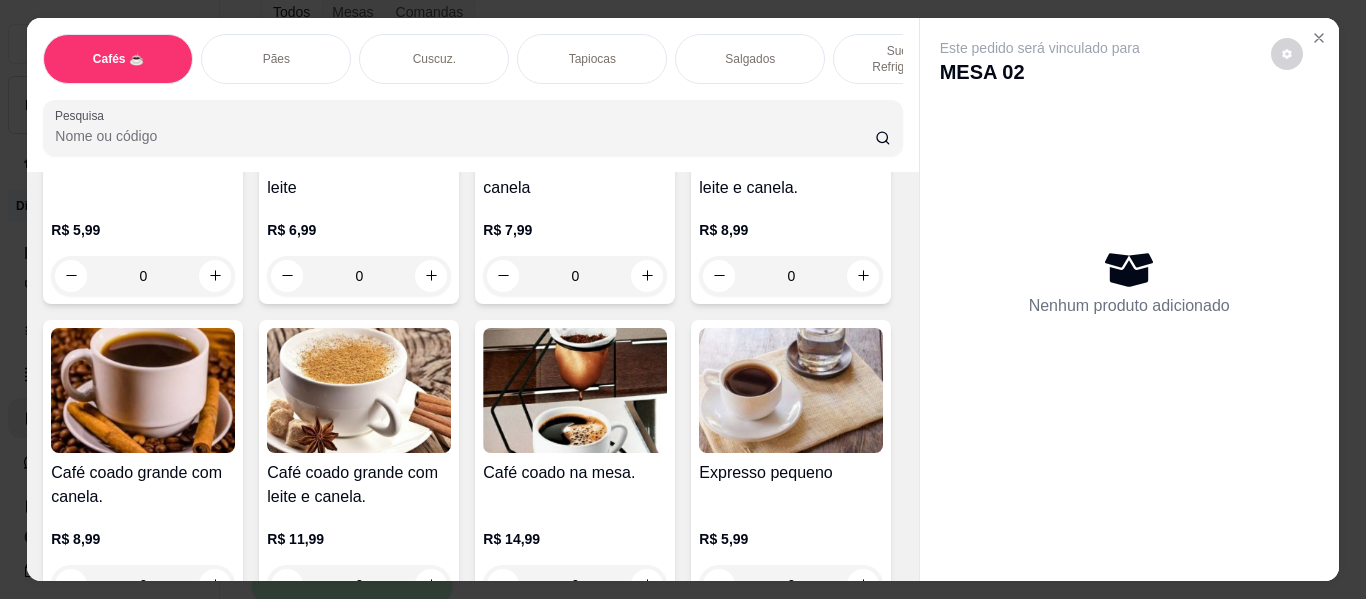 scroll, scrollTop: 800, scrollLeft: 0, axis: vertical 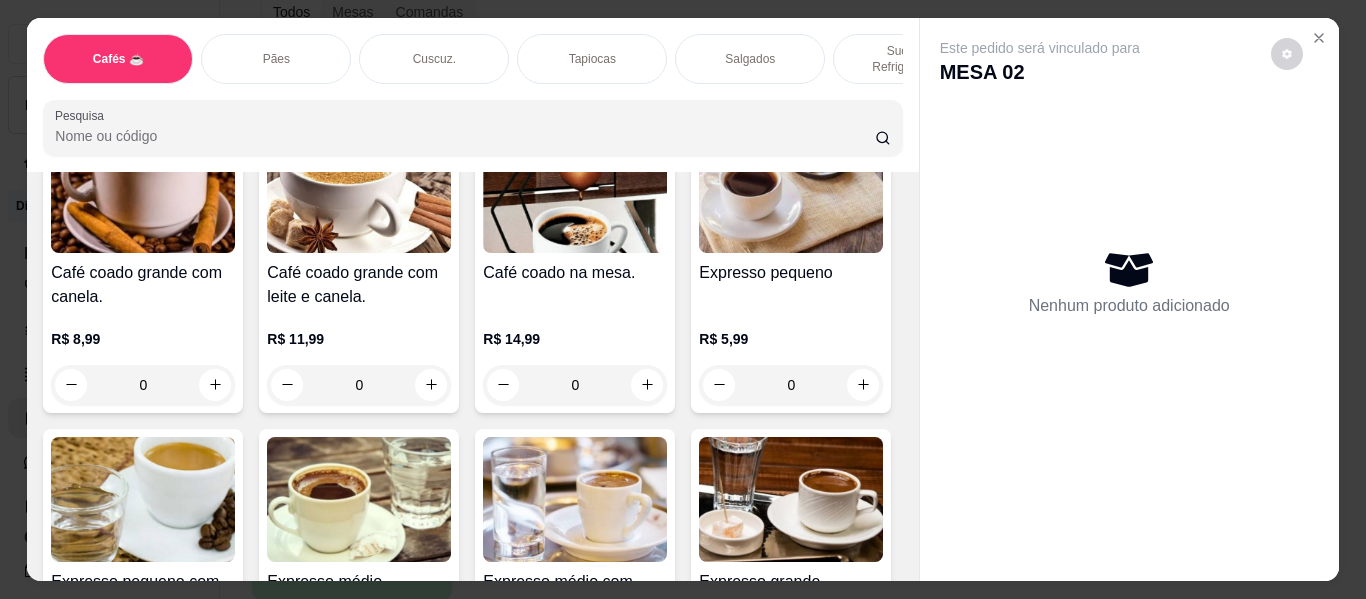 click at bounding box center (863, 75) 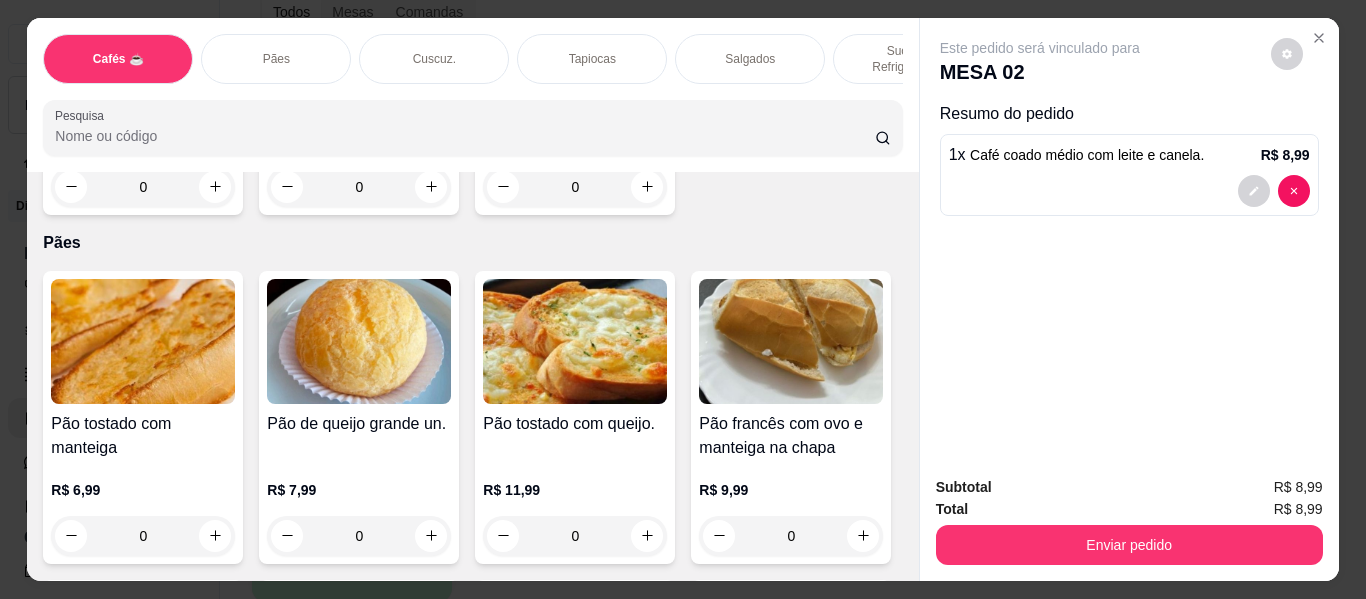 scroll, scrollTop: 2900, scrollLeft: 0, axis: vertical 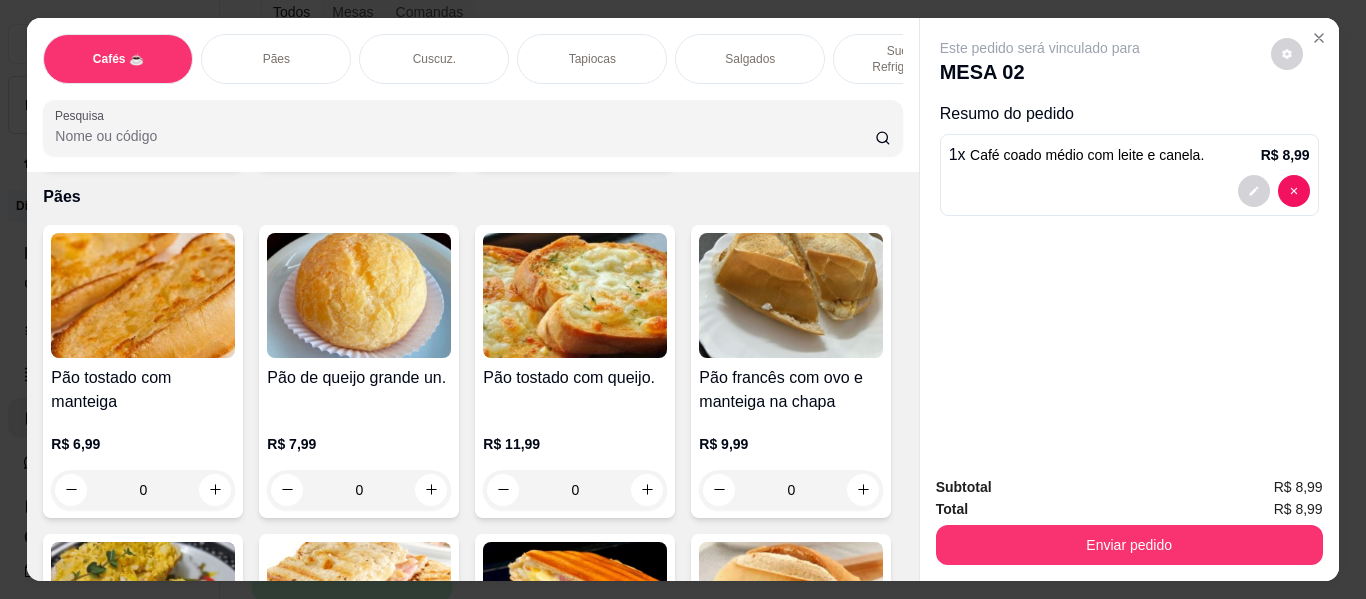 click at bounding box center [863, -477] 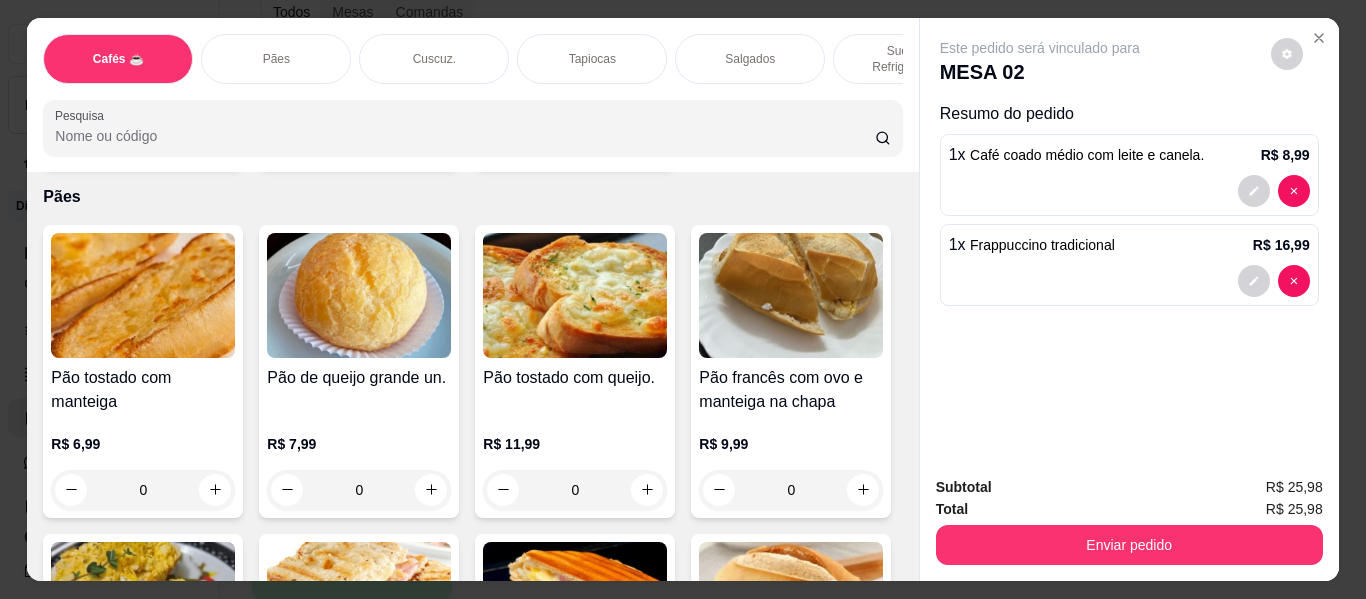 type on "1" 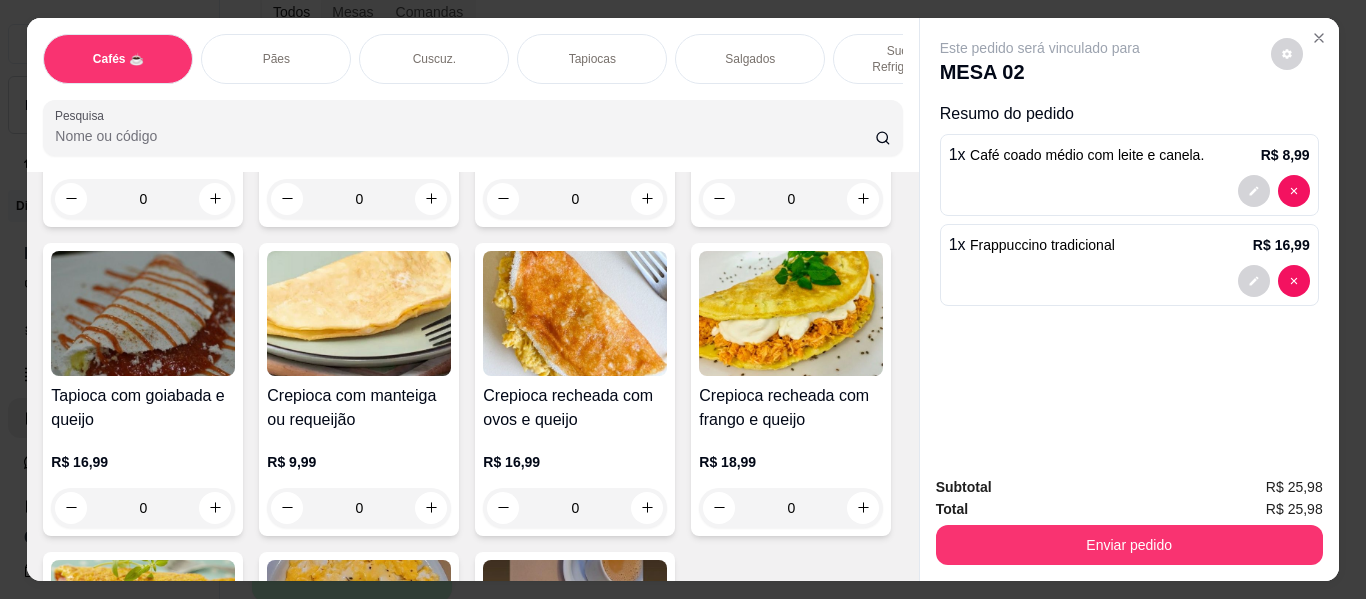 scroll, scrollTop: 5700, scrollLeft: 0, axis: vertical 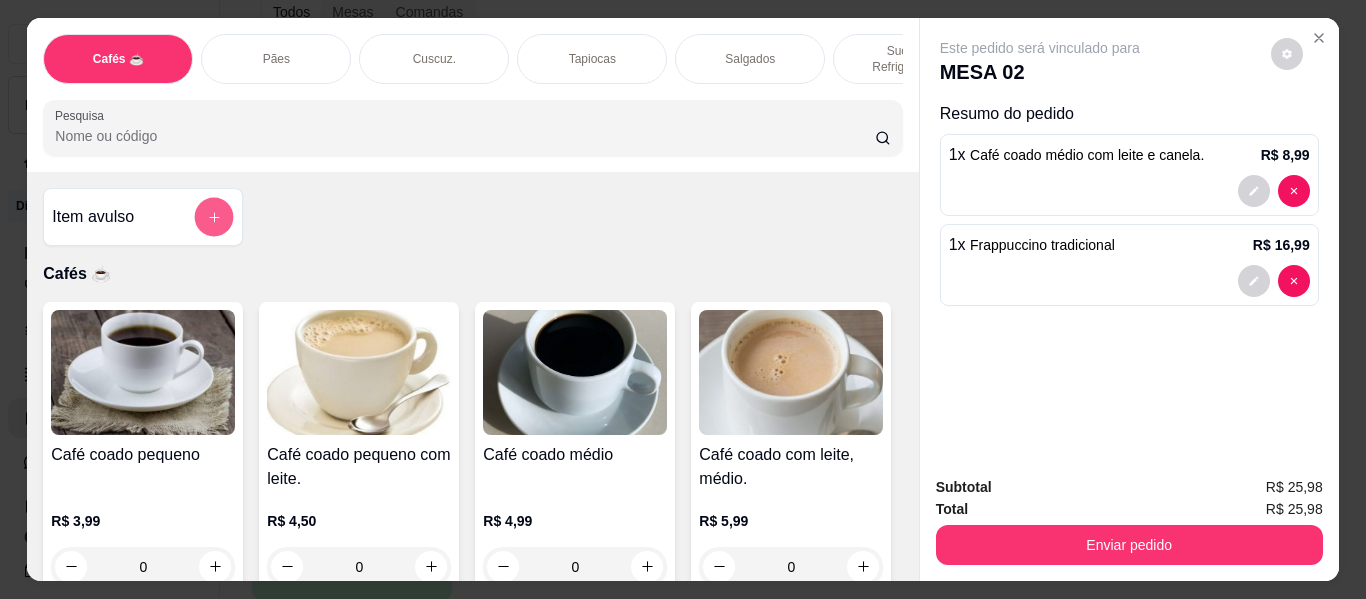 click 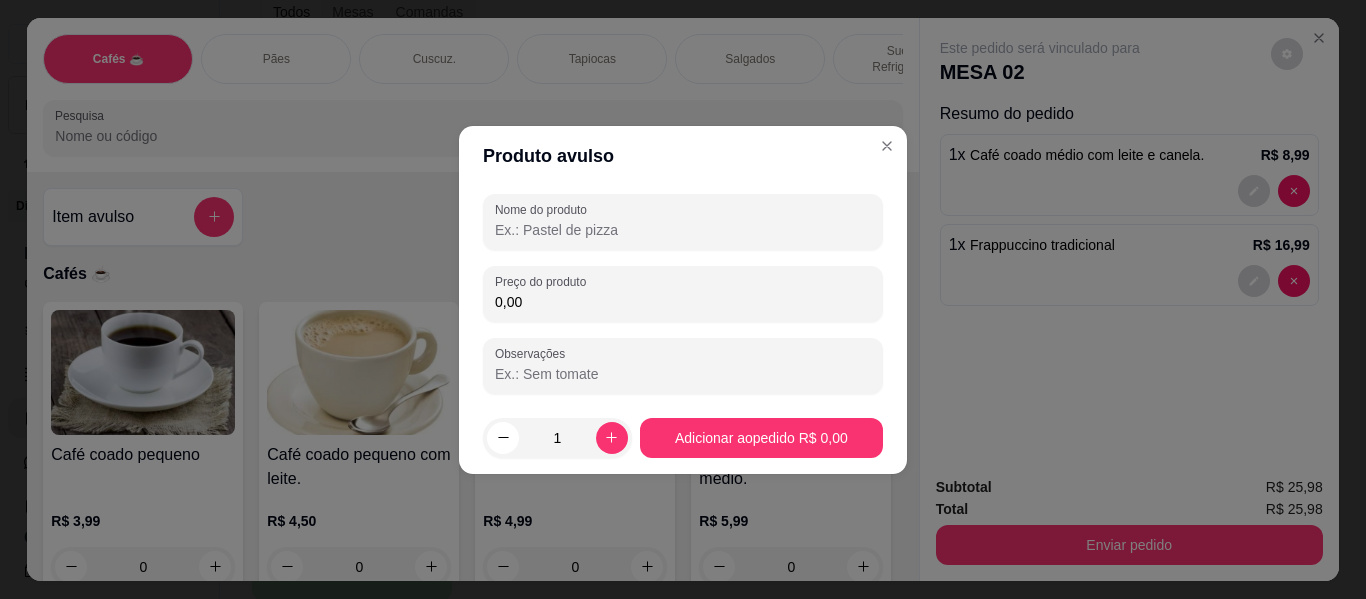 click on "Nome do produto" at bounding box center [683, 230] 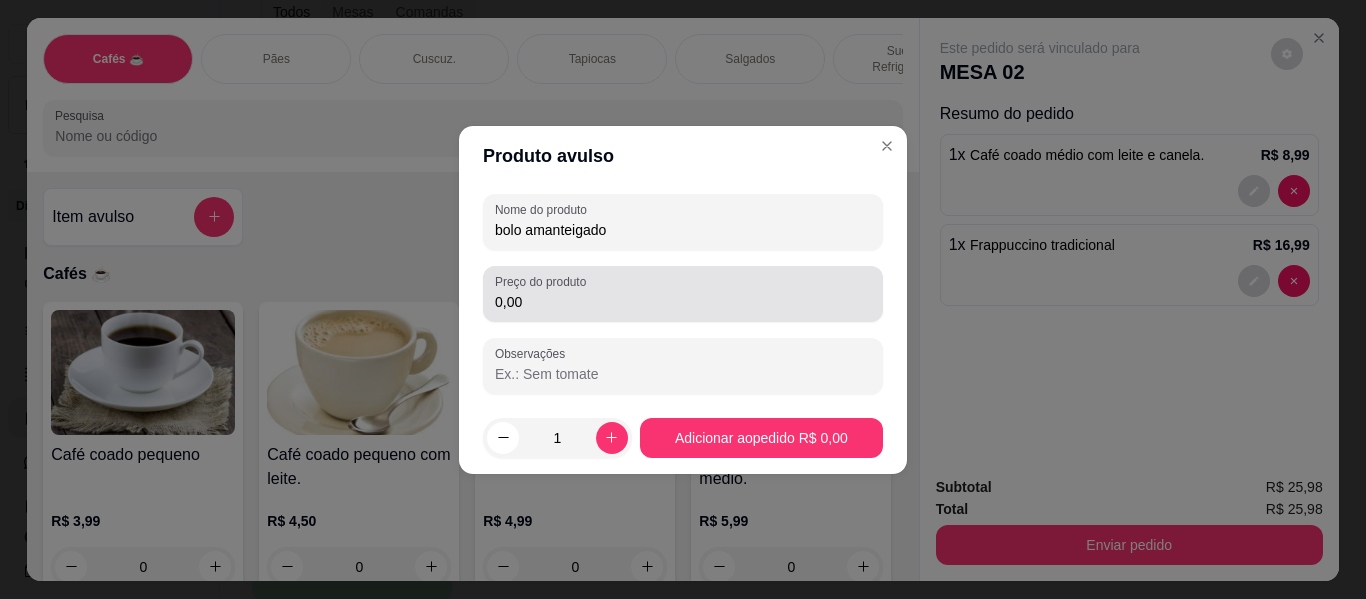 type on "bolo amanteigado" 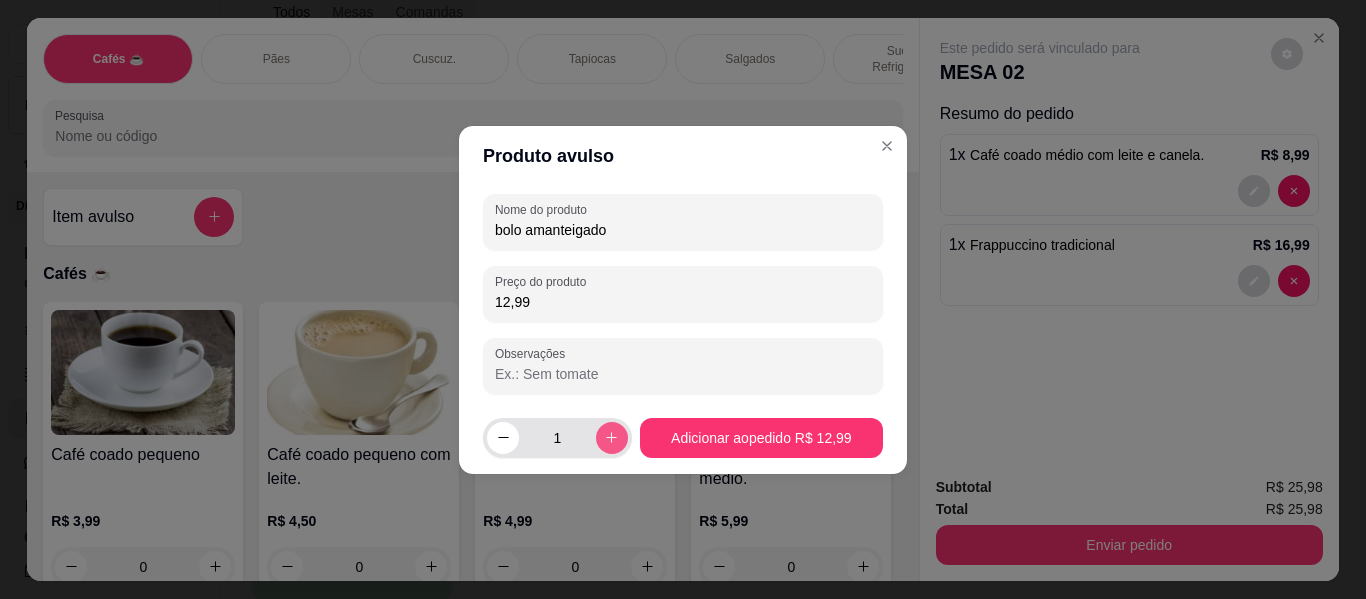 type on "12,99" 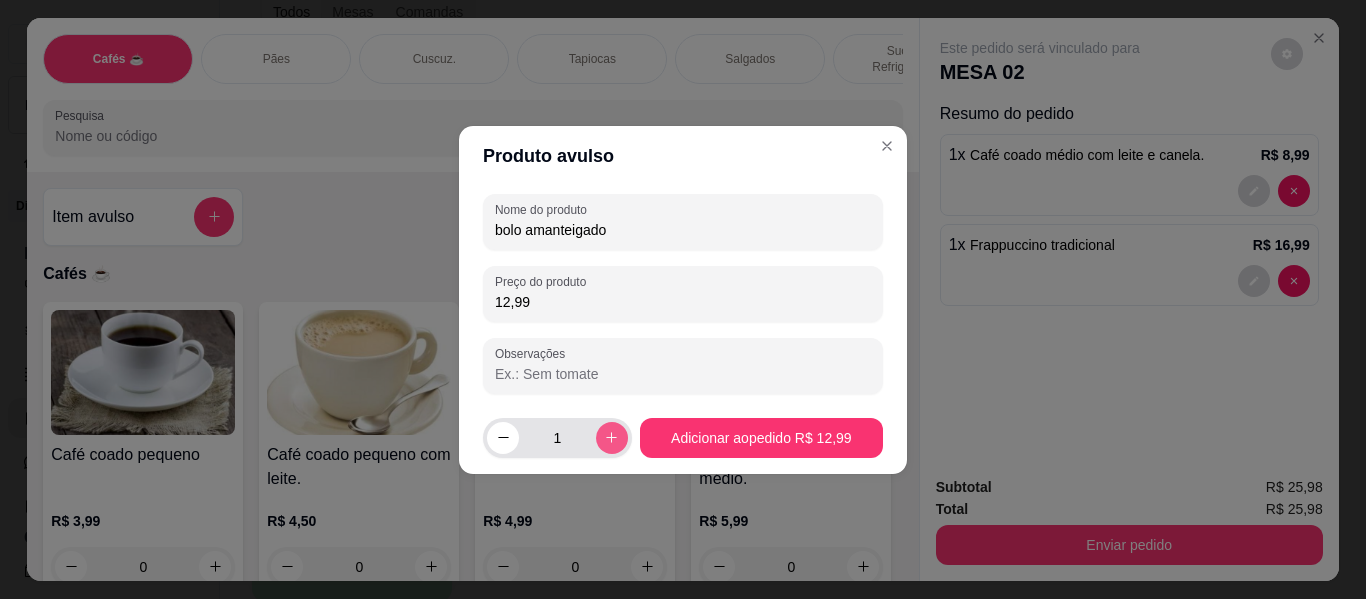 click 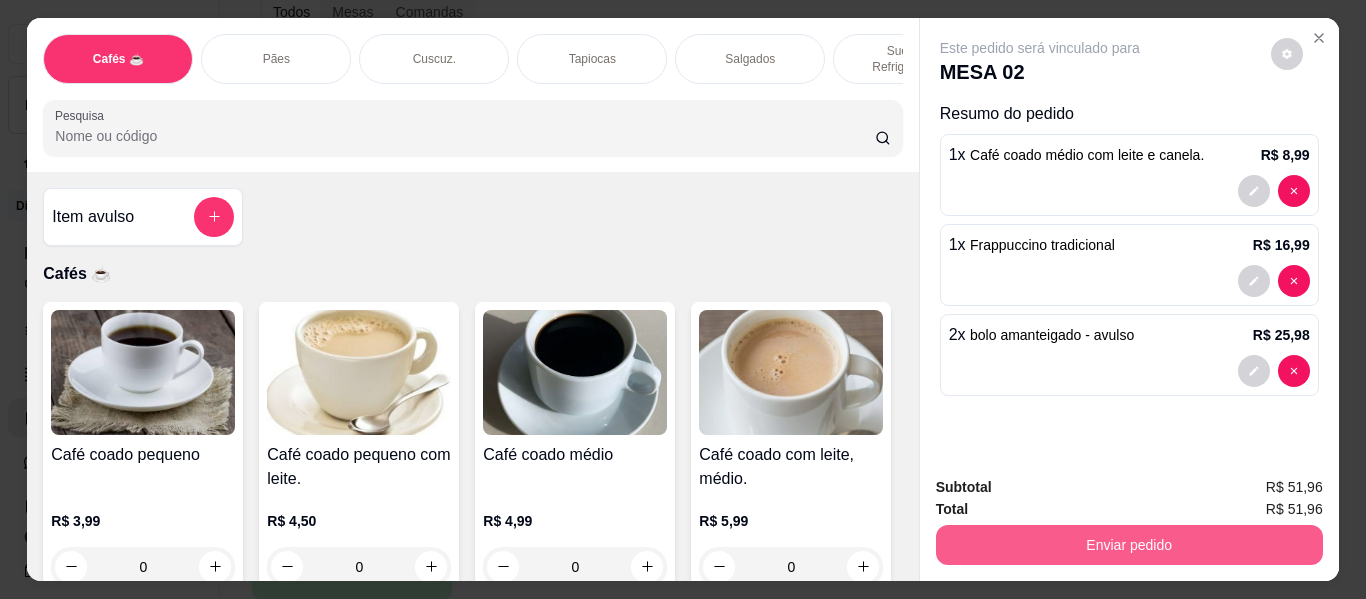 click on "Enviar pedido" at bounding box center [1129, 545] 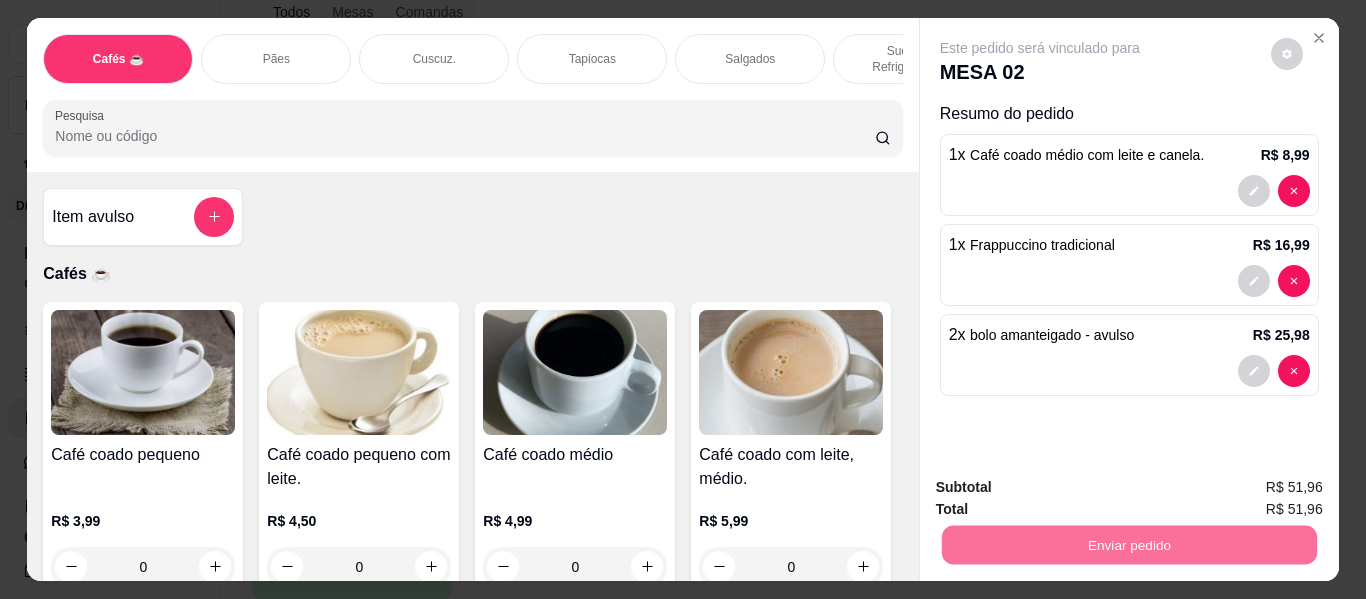 click on "Não registrar e enviar pedido" at bounding box center (1063, 489) 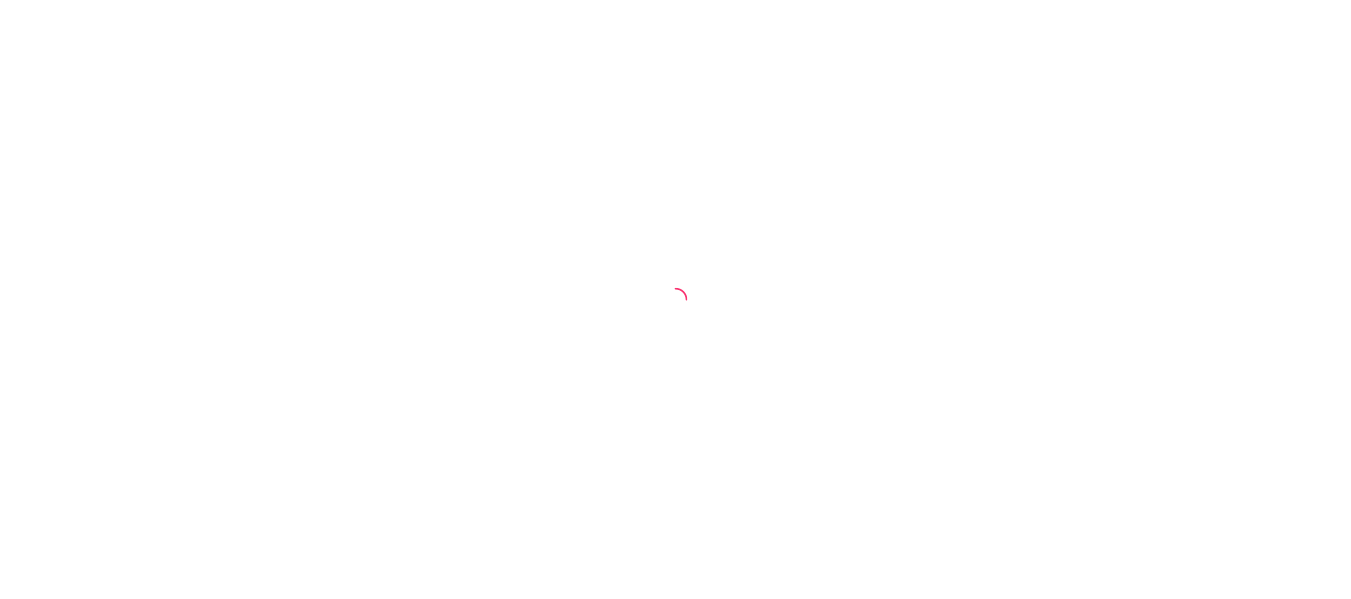 scroll, scrollTop: 0, scrollLeft: 0, axis: both 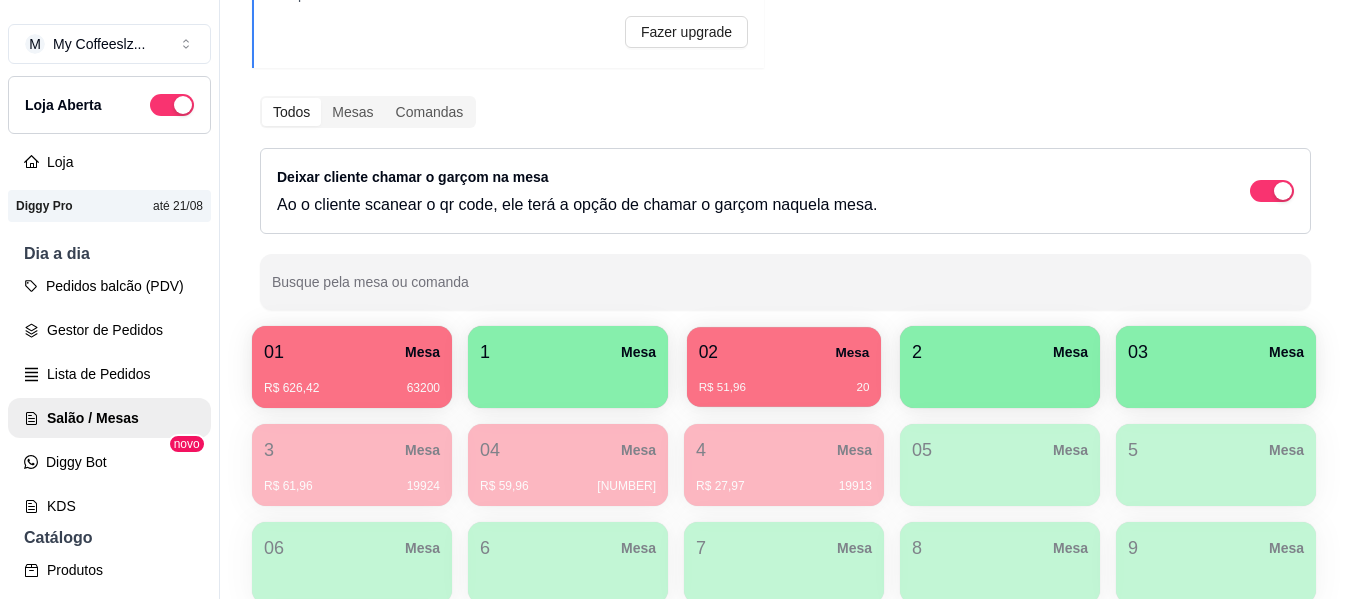 click on "R$ 51,96" at bounding box center [722, 388] 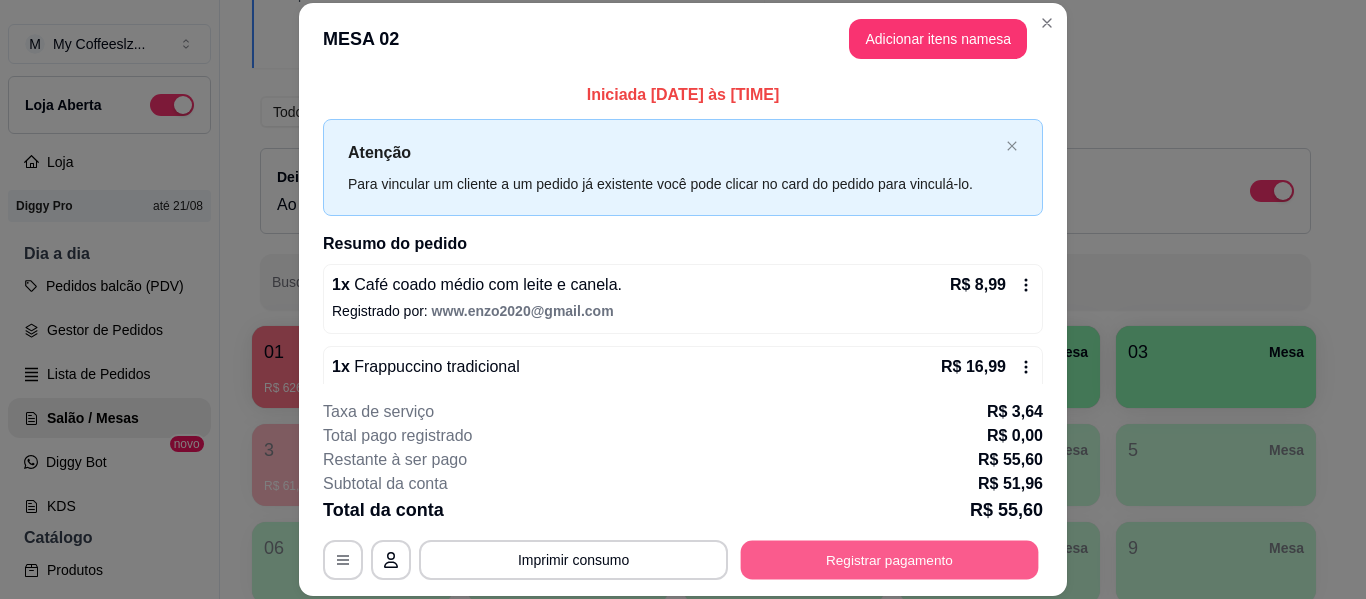 click on "Registrar pagamento" at bounding box center (890, 560) 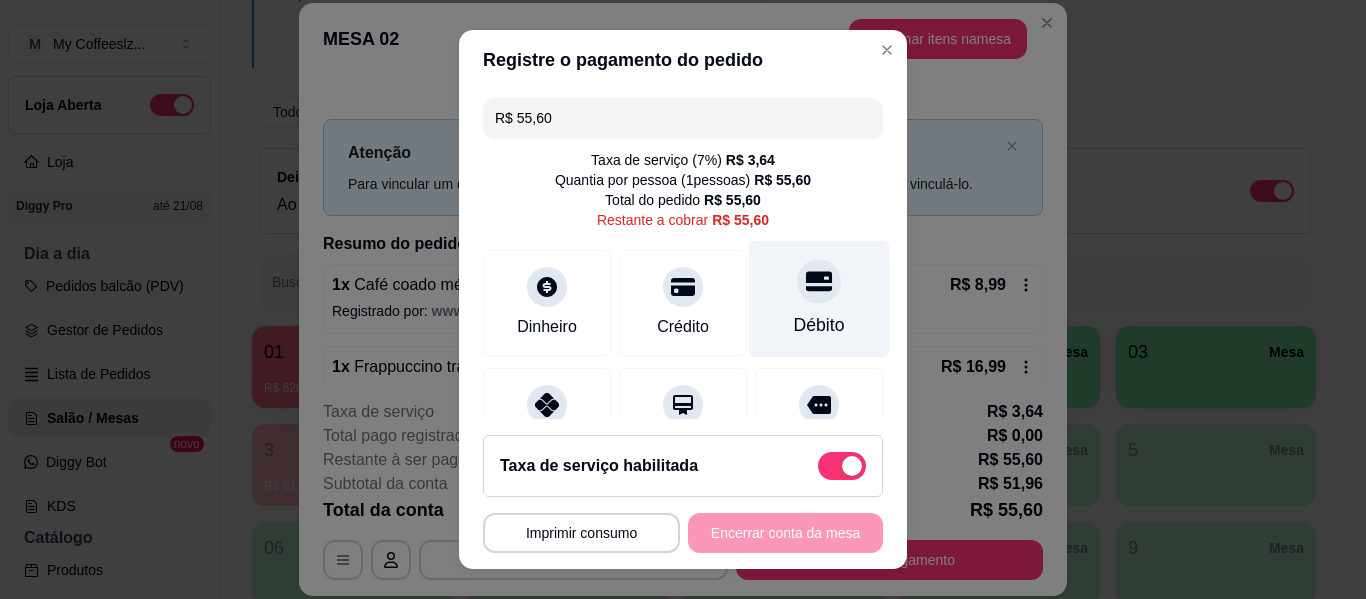 click on "Débito" at bounding box center (819, 299) 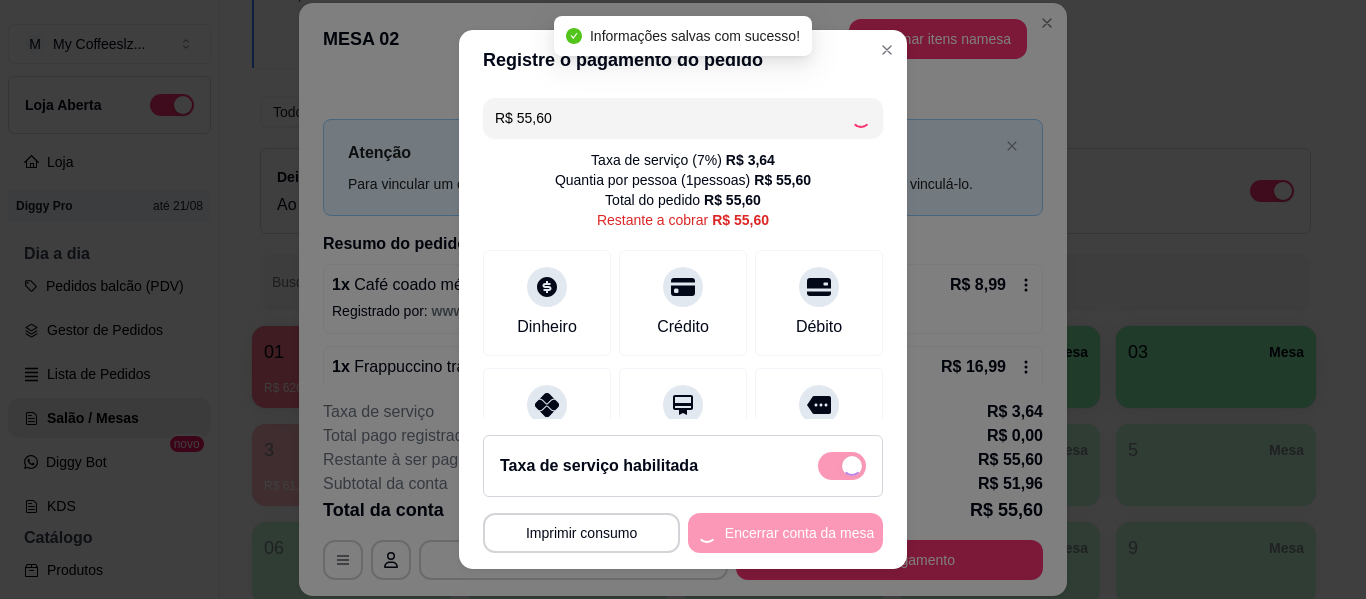 type on "R$ 0,00" 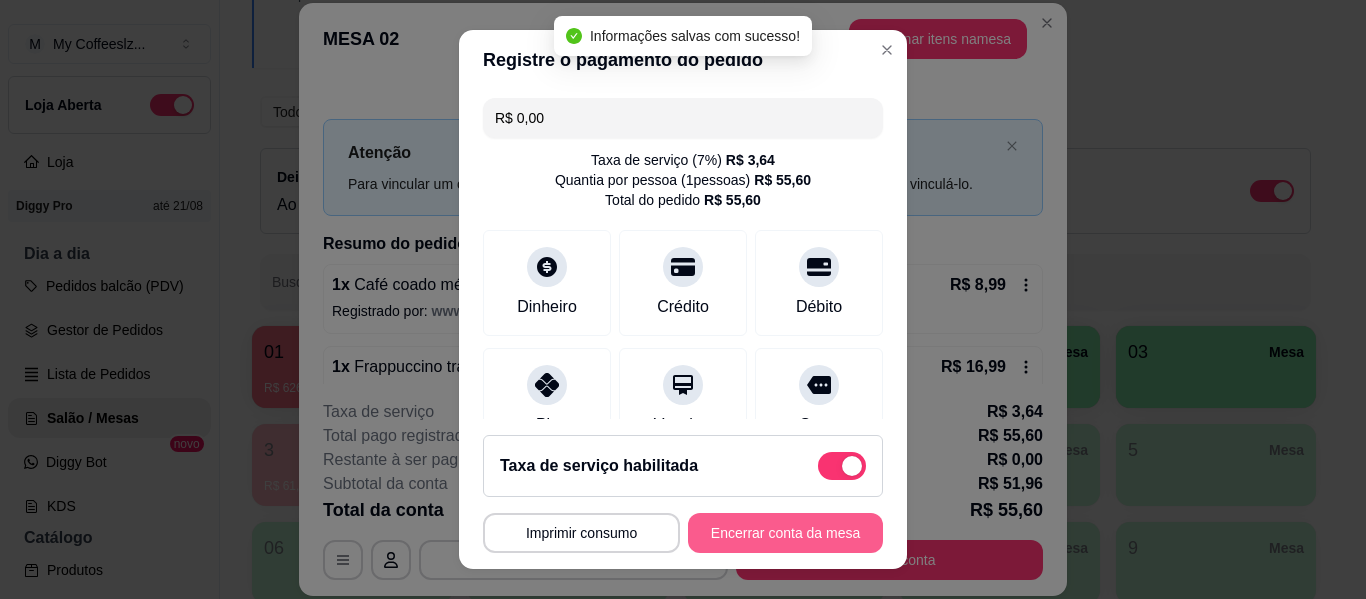 click on "Encerrar conta da mesa" at bounding box center (785, 533) 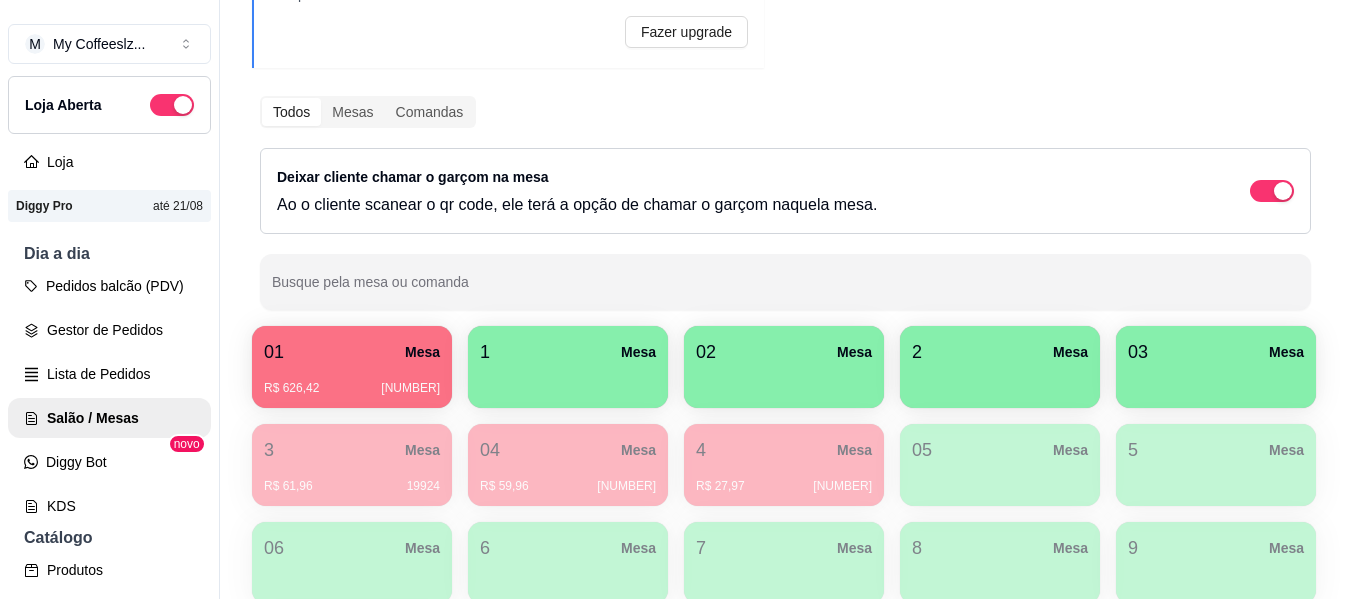 scroll, scrollTop: 398, scrollLeft: 0, axis: vertical 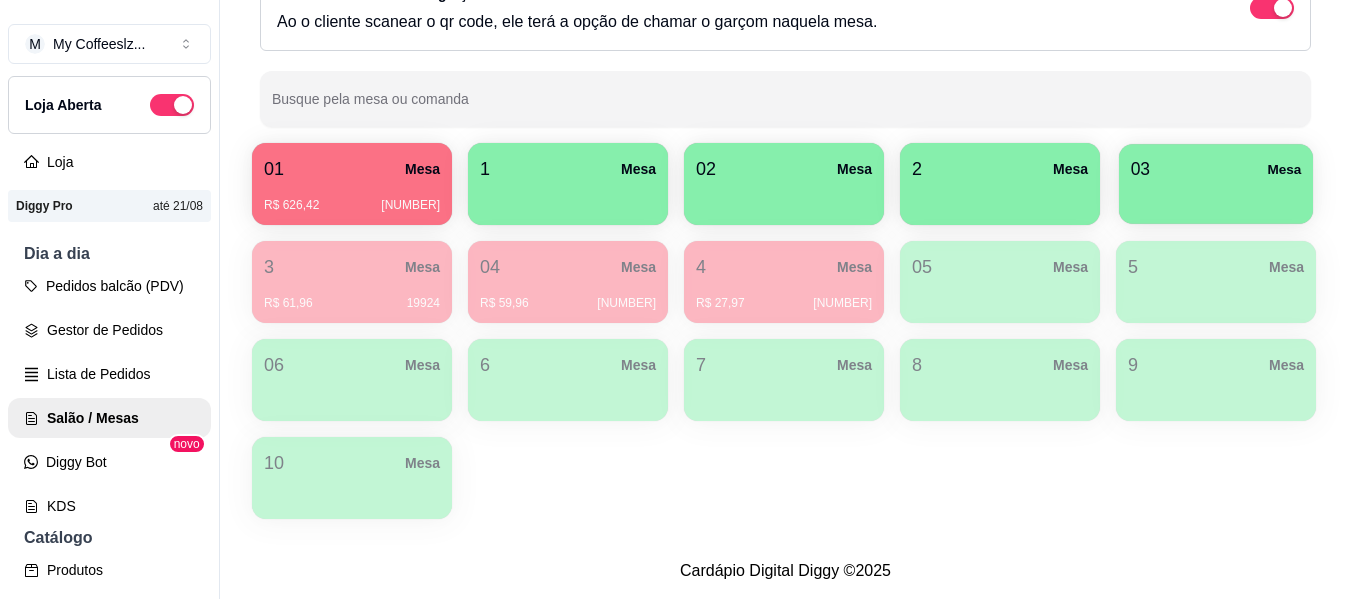 click on "03 Mesa" at bounding box center (1216, 169) 